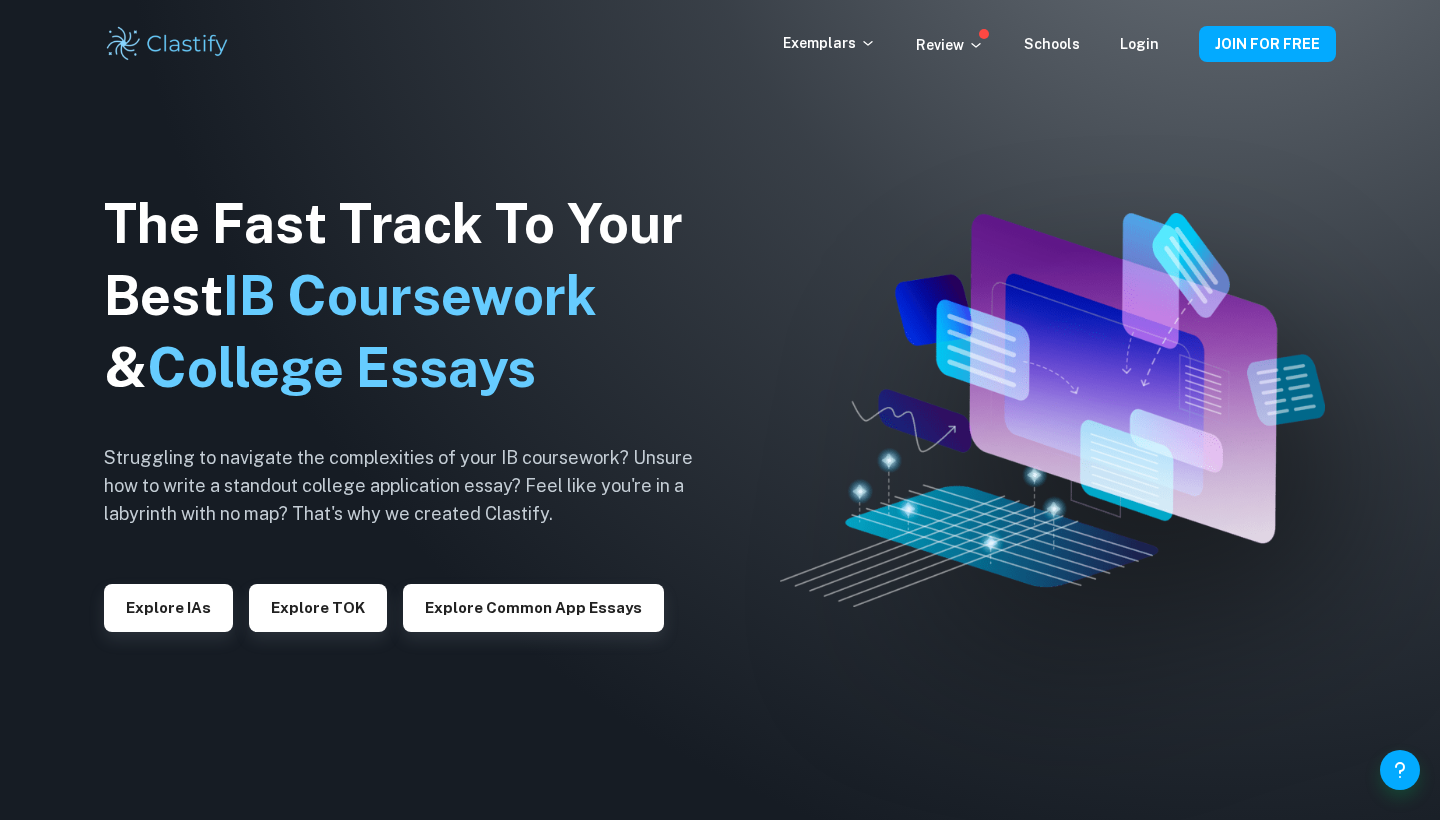 scroll, scrollTop: 0, scrollLeft: 0, axis: both 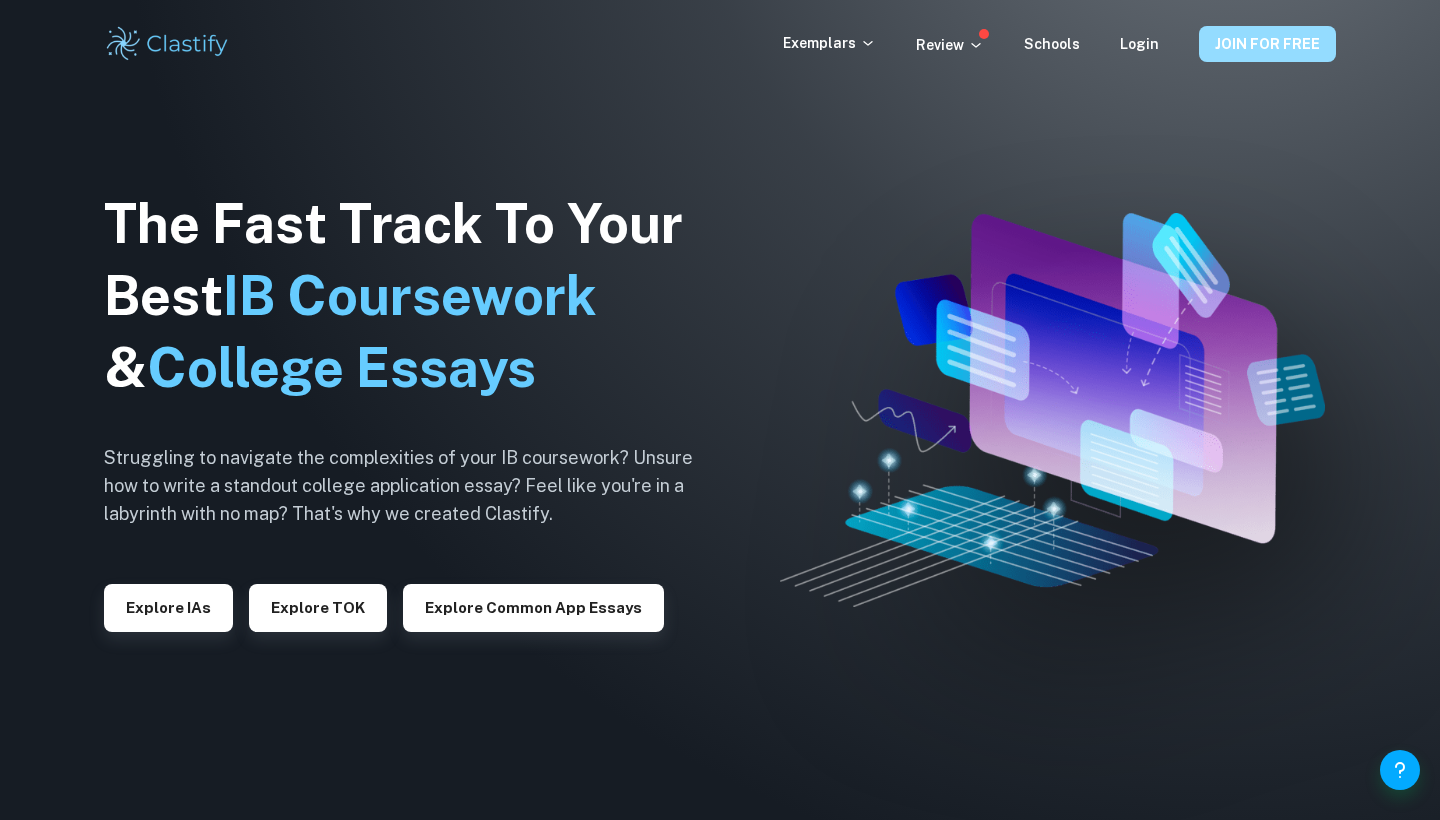click on "JOIN FOR FREE" at bounding box center (1267, 44) 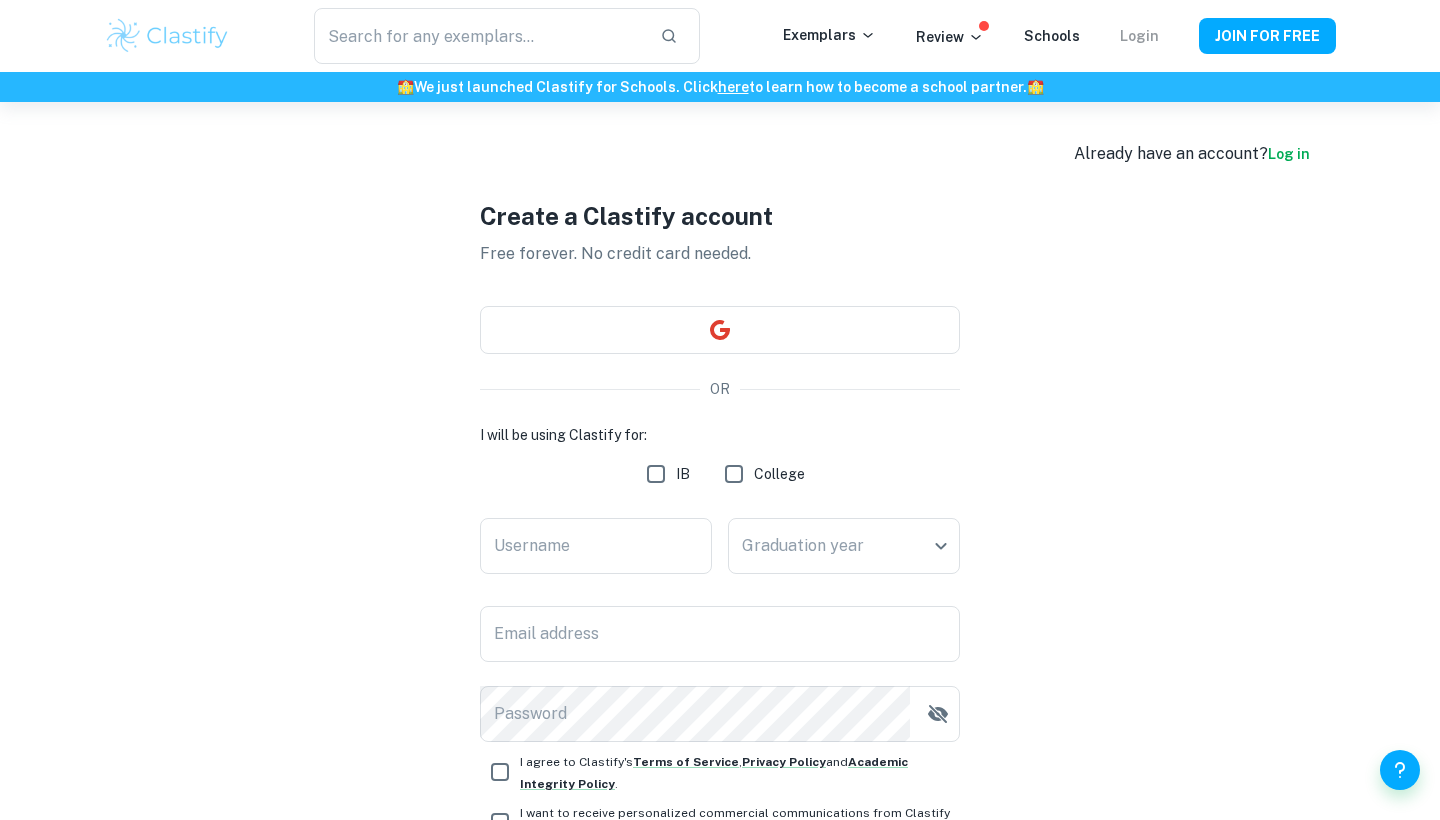 click on "Login" at bounding box center [1139, 36] 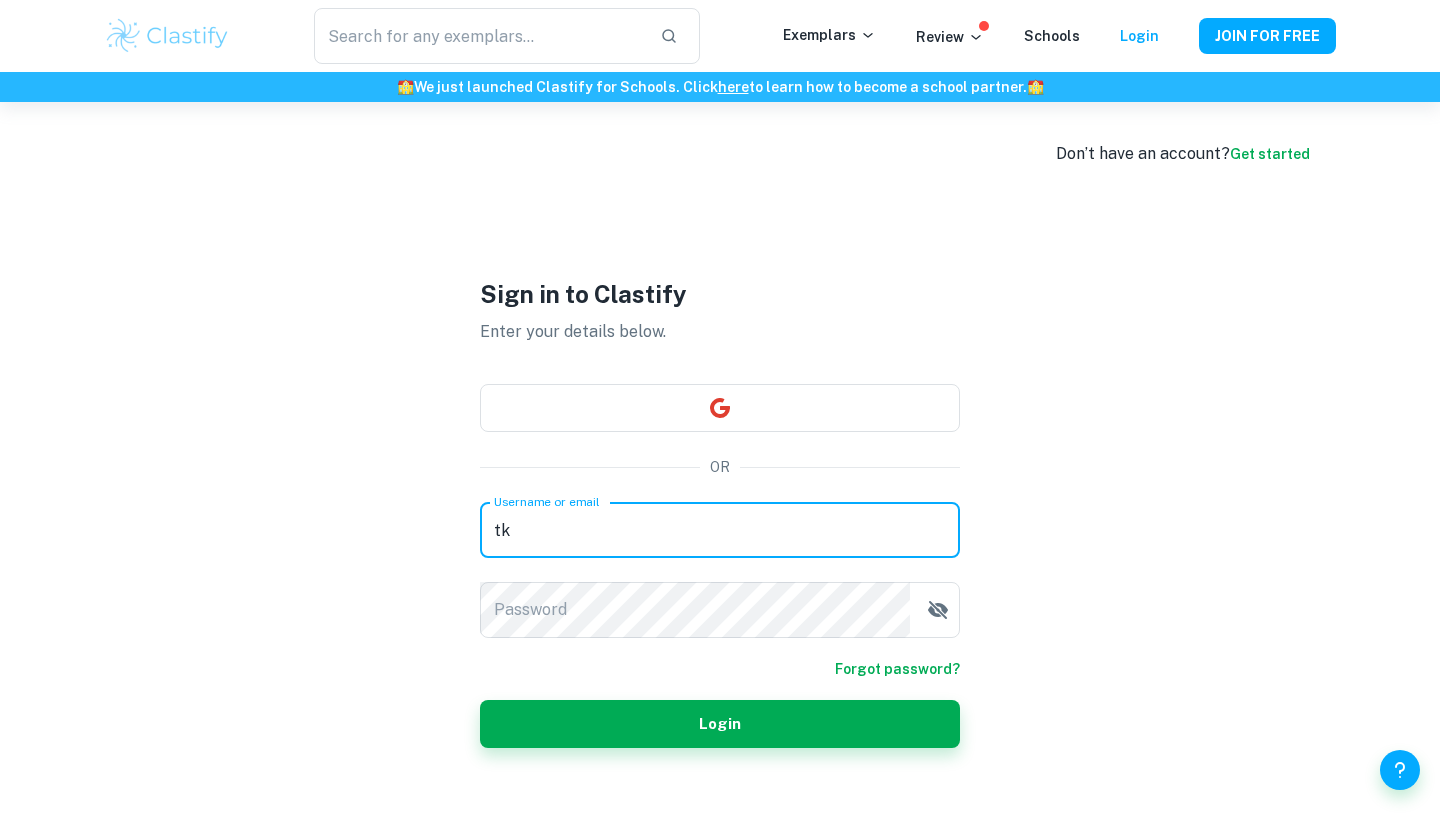 type on "t" 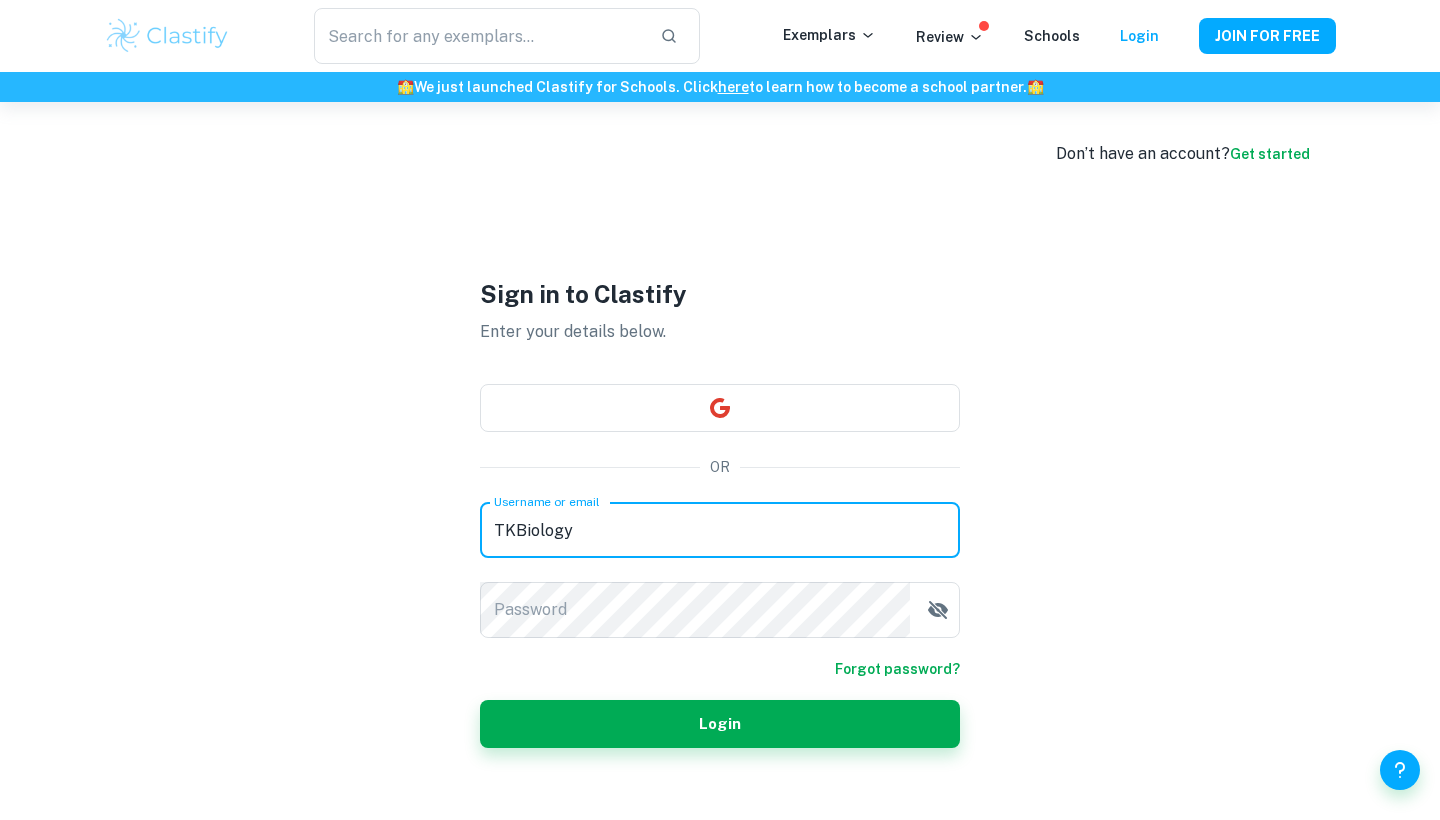 type on "TKBiology" 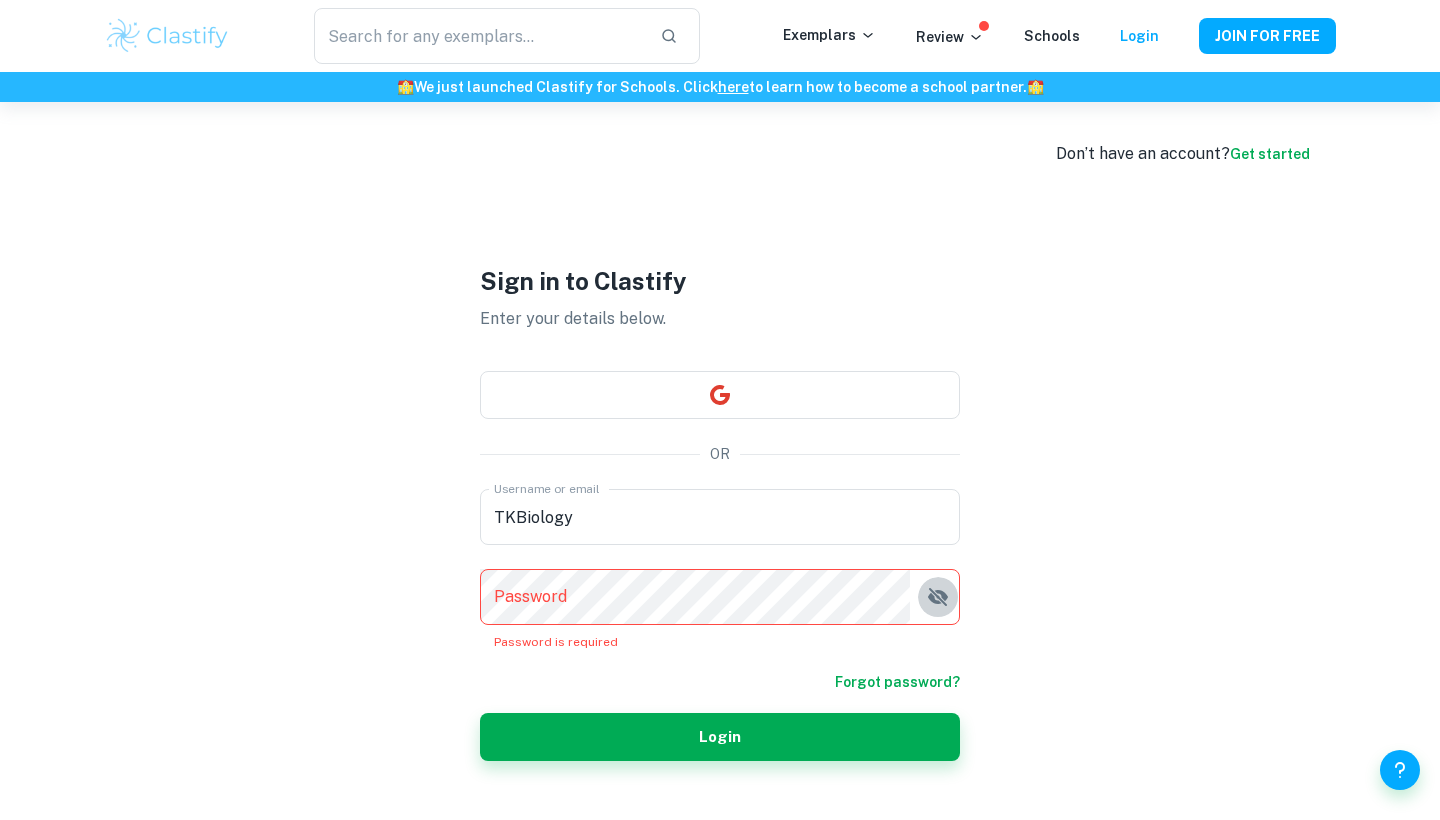 click at bounding box center (938, 597) 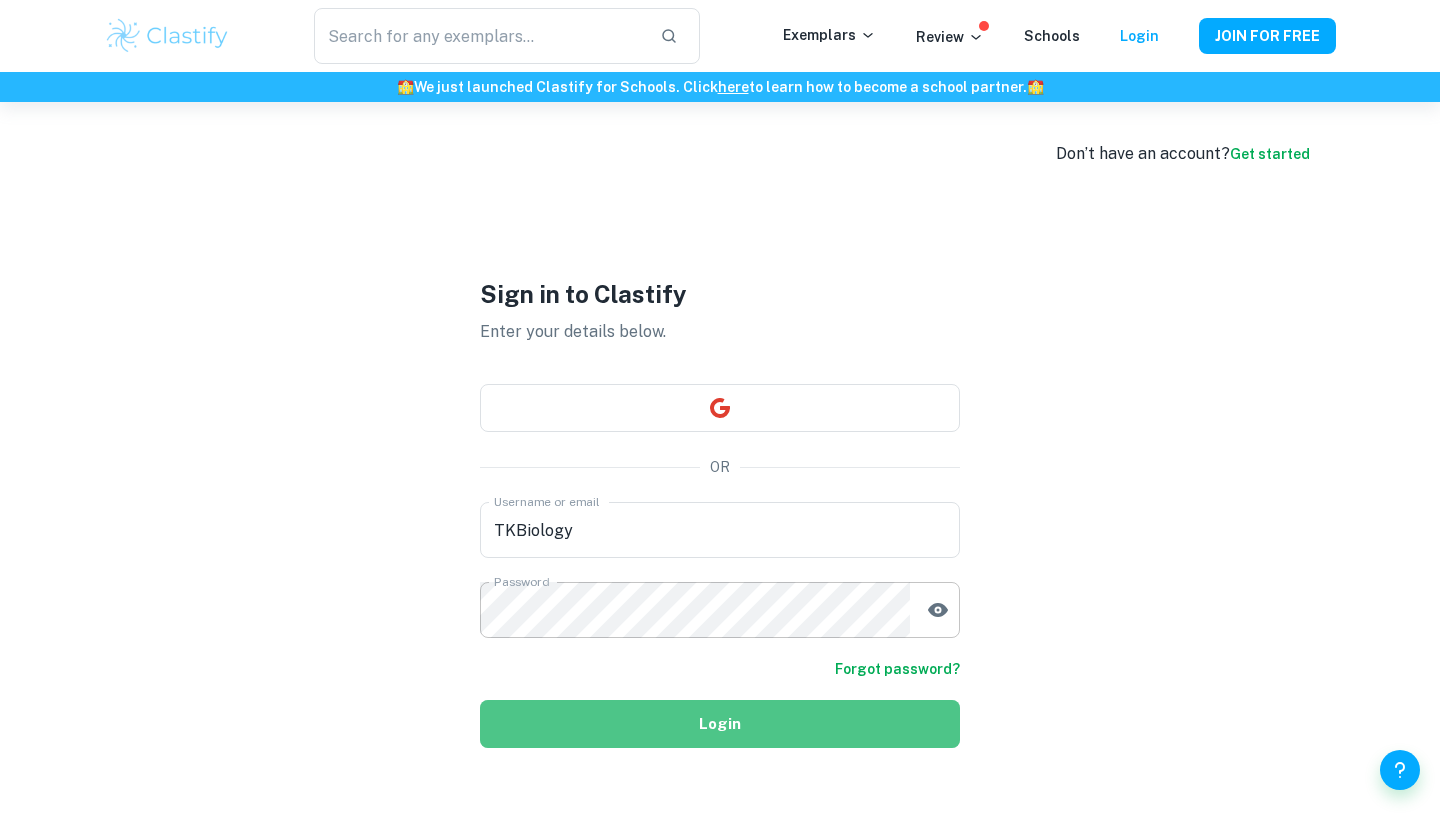 click on "Login" at bounding box center (720, 724) 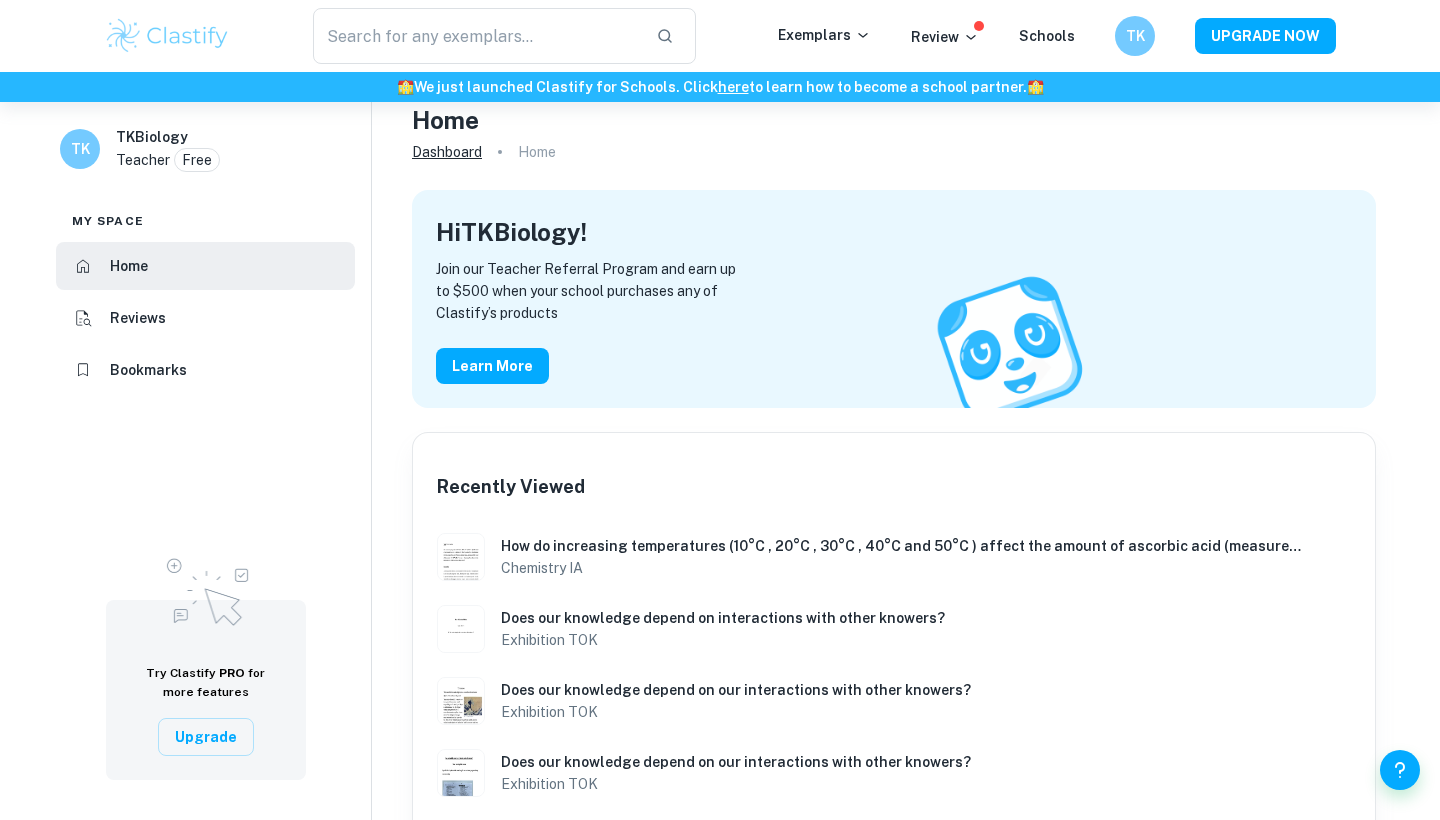 scroll, scrollTop: 21, scrollLeft: 0, axis: vertical 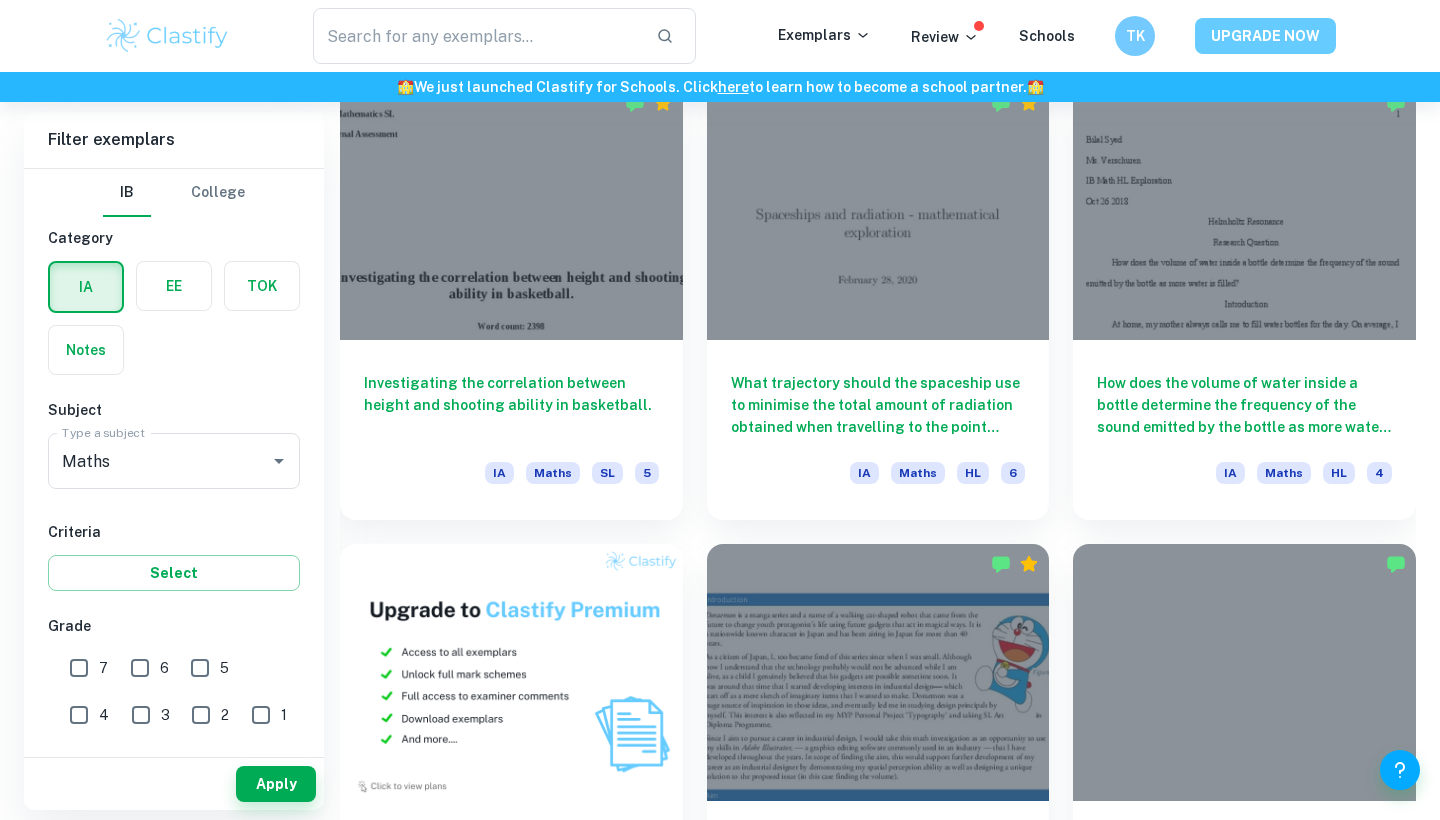 click on "UPGRADE NOW" at bounding box center [1265, 36] 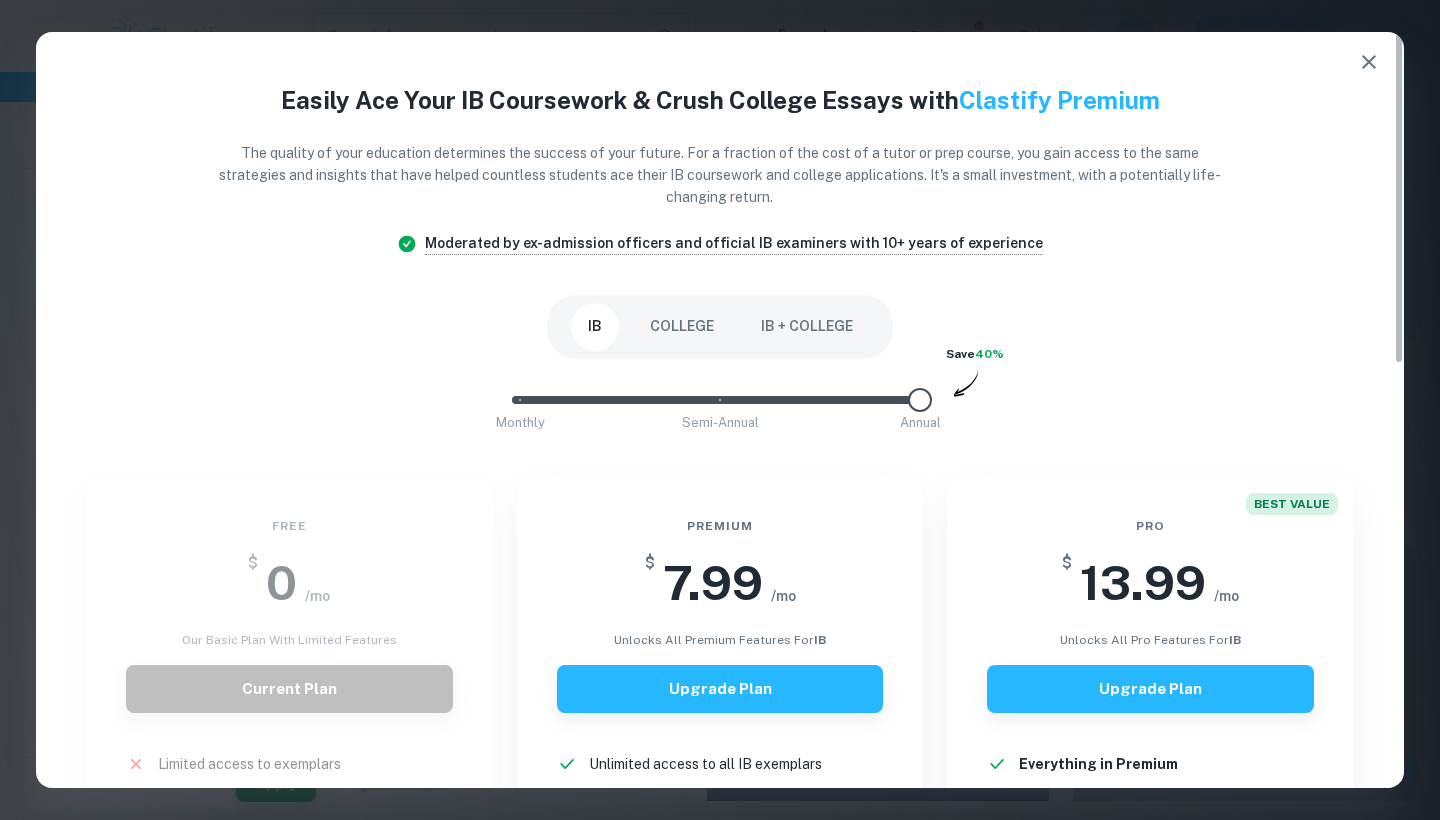 scroll, scrollTop: 0, scrollLeft: 0, axis: both 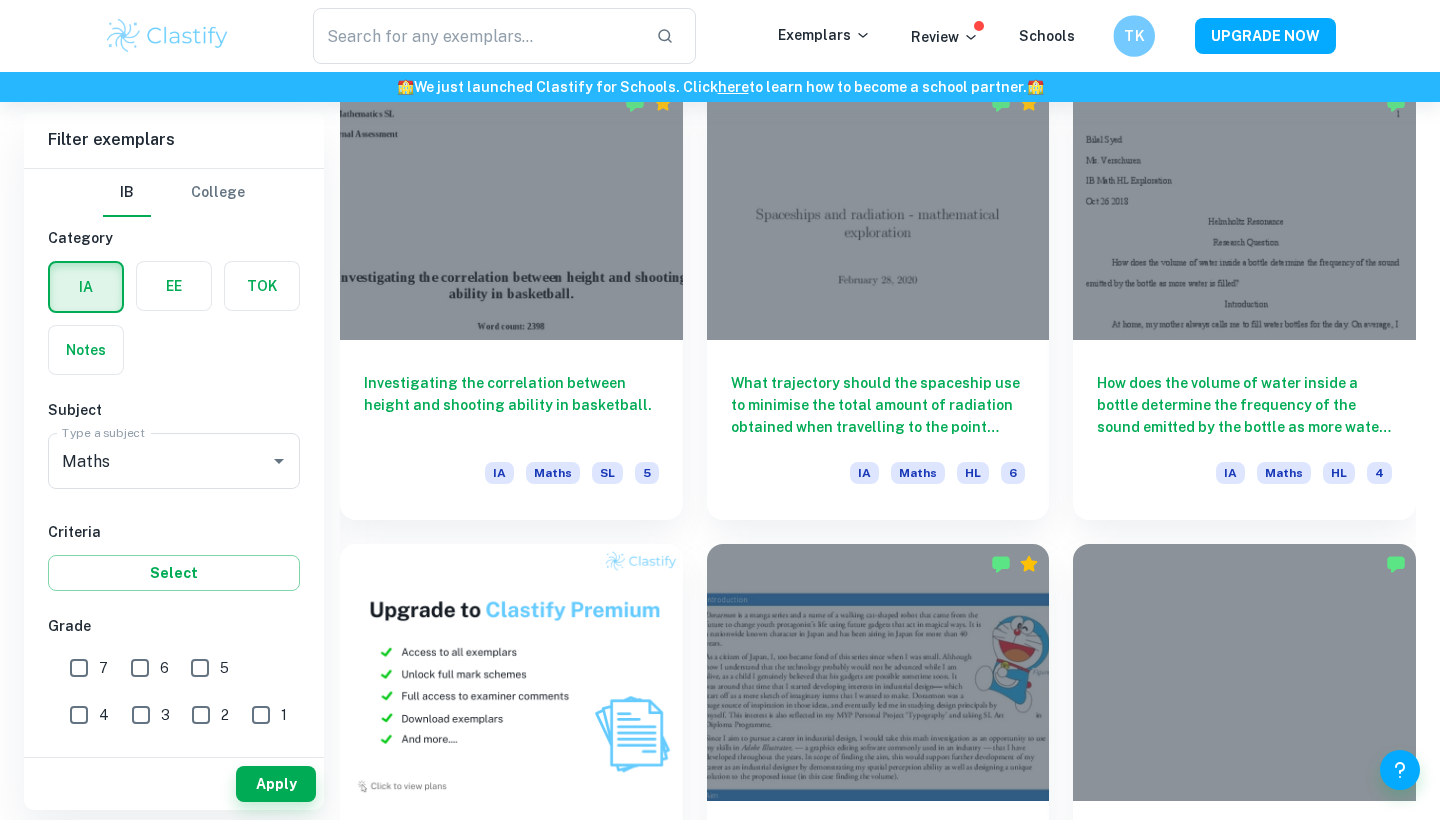 click on "TK" at bounding box center [1134, 36] 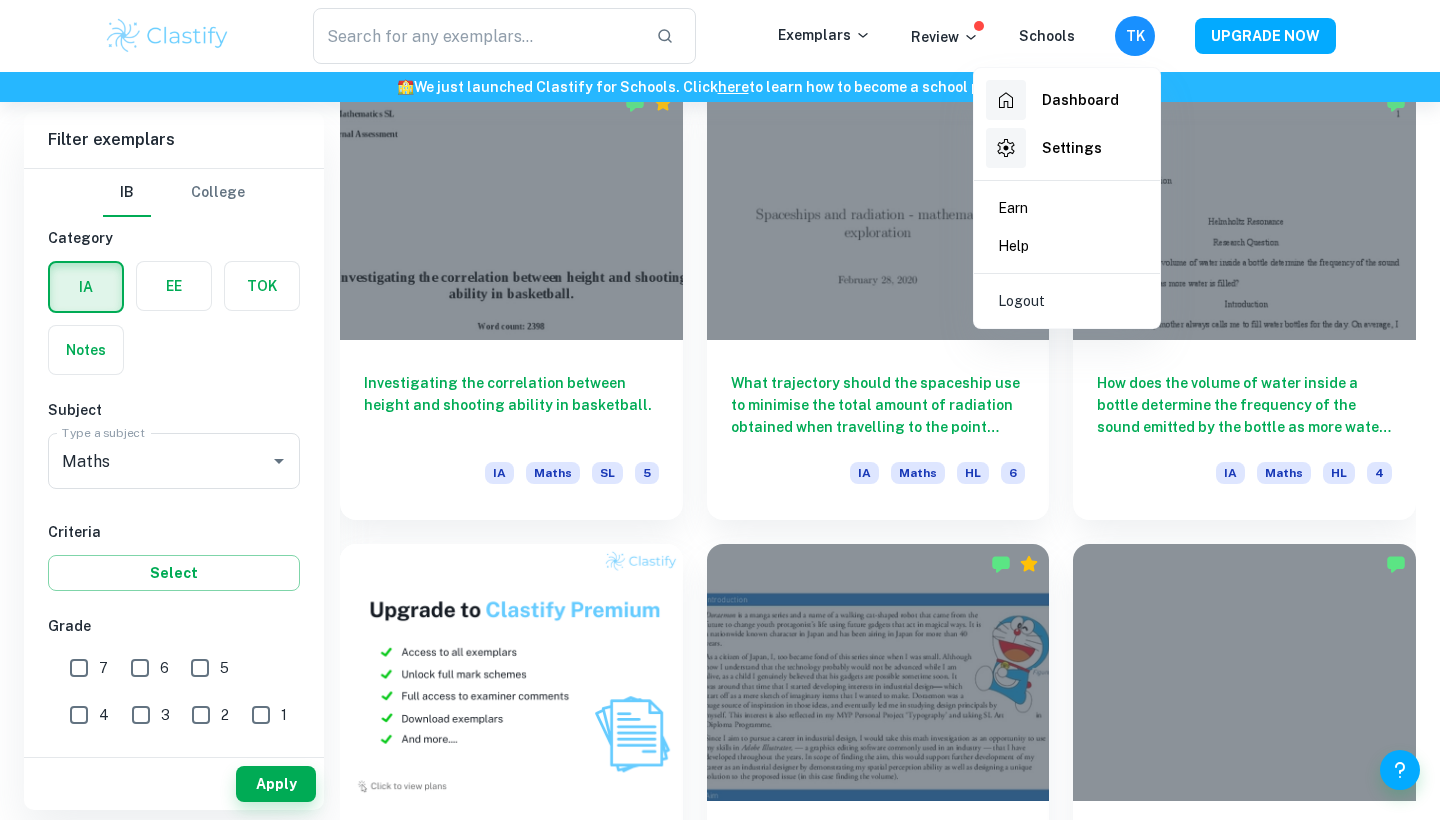 click on "Settings" at bounding box center (1072, 148) 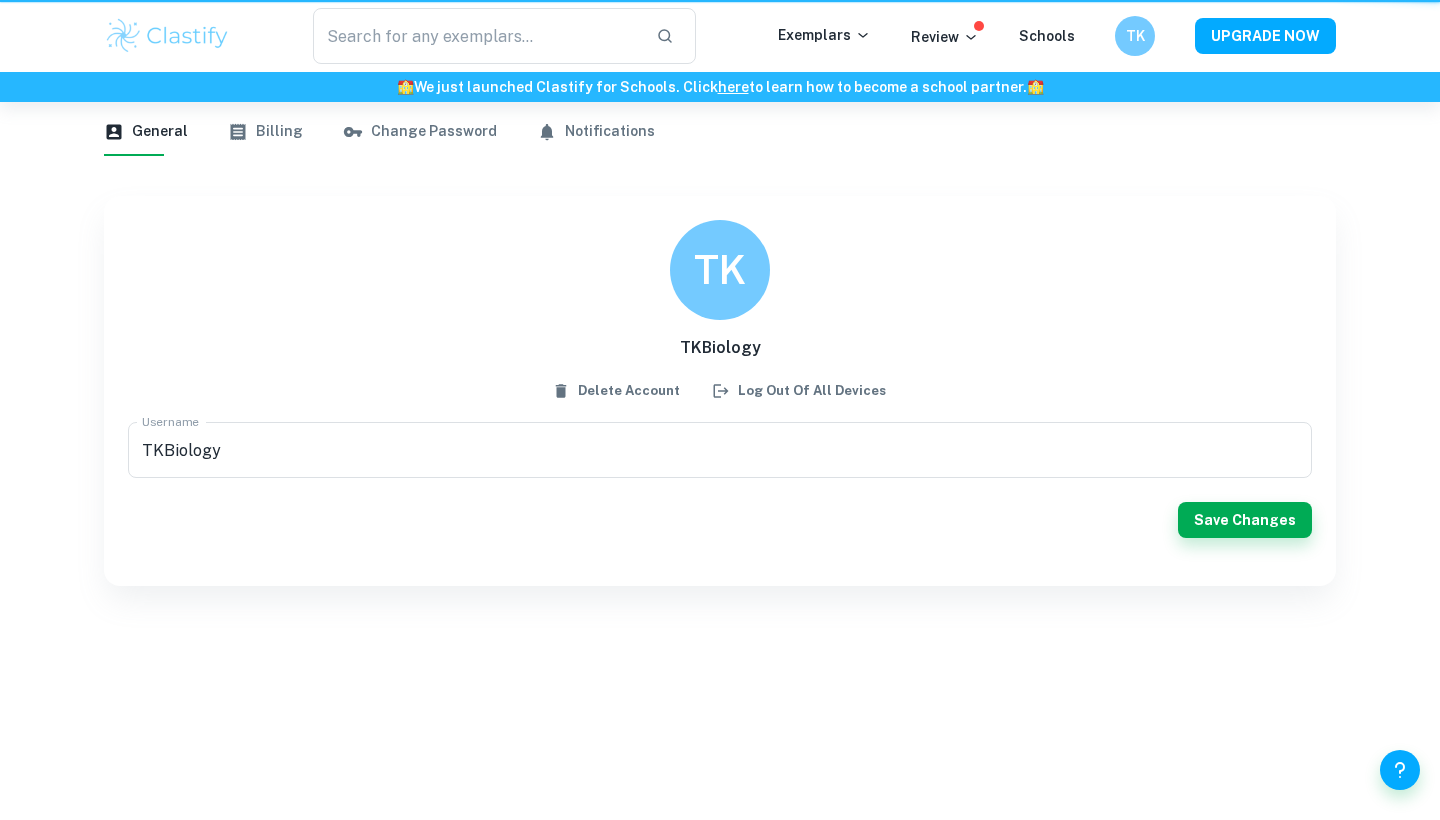 scroll, scrollTop: 0, scrollLeft: 0, axis: both 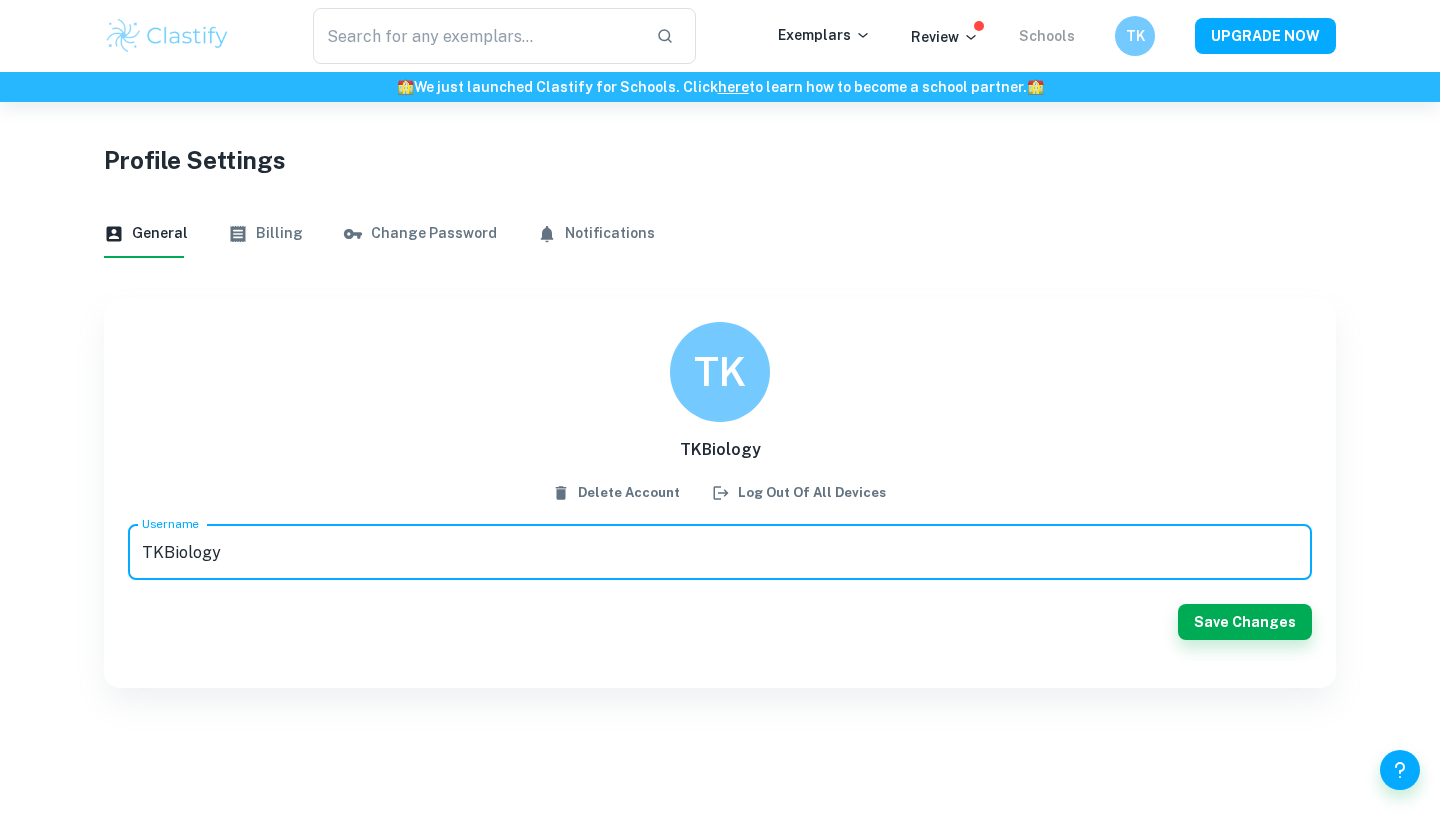 click on "Schools" at bounding box center (1047, 36) 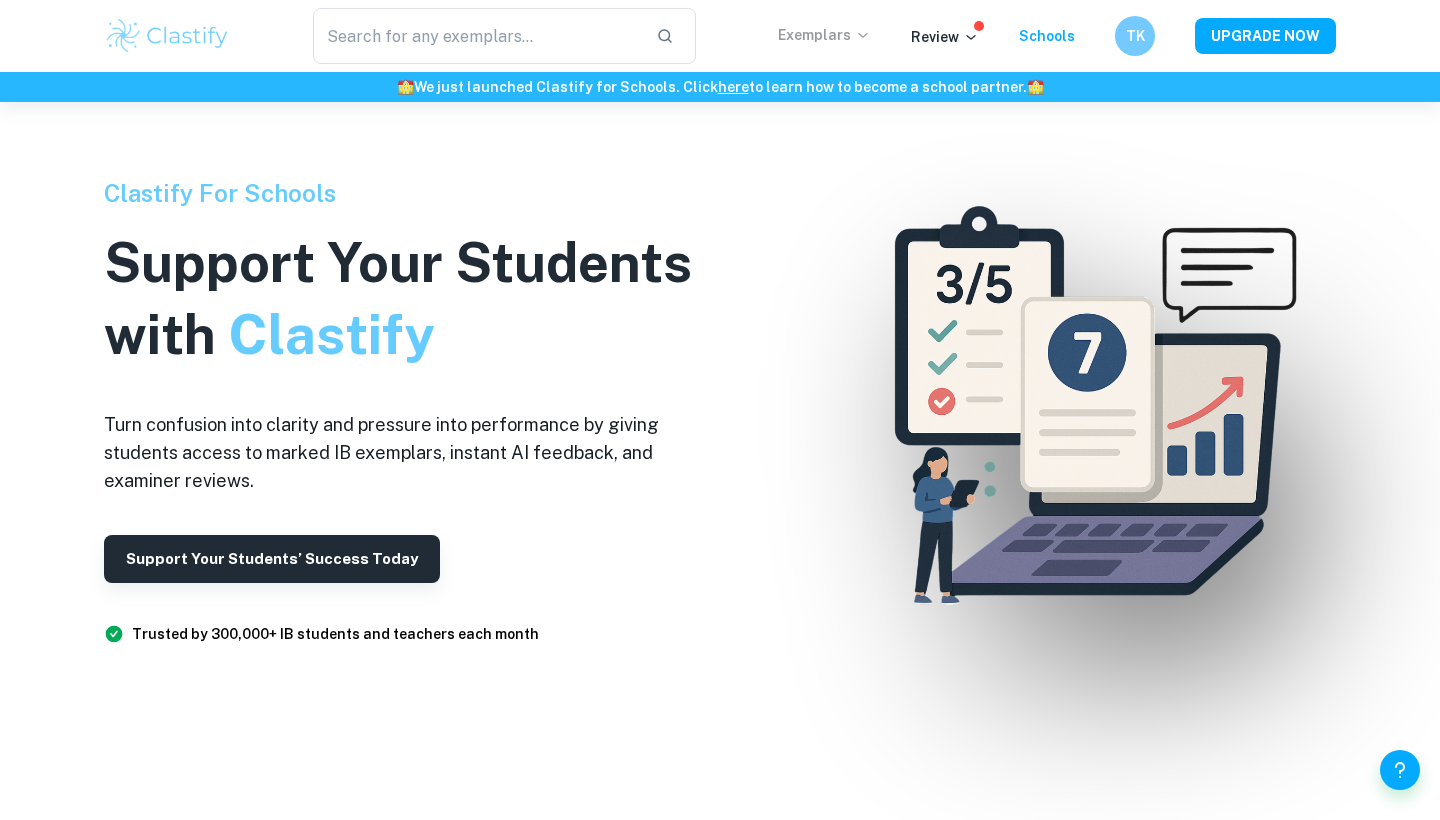 click on "Exemplars" at bounding box center (824, 35) 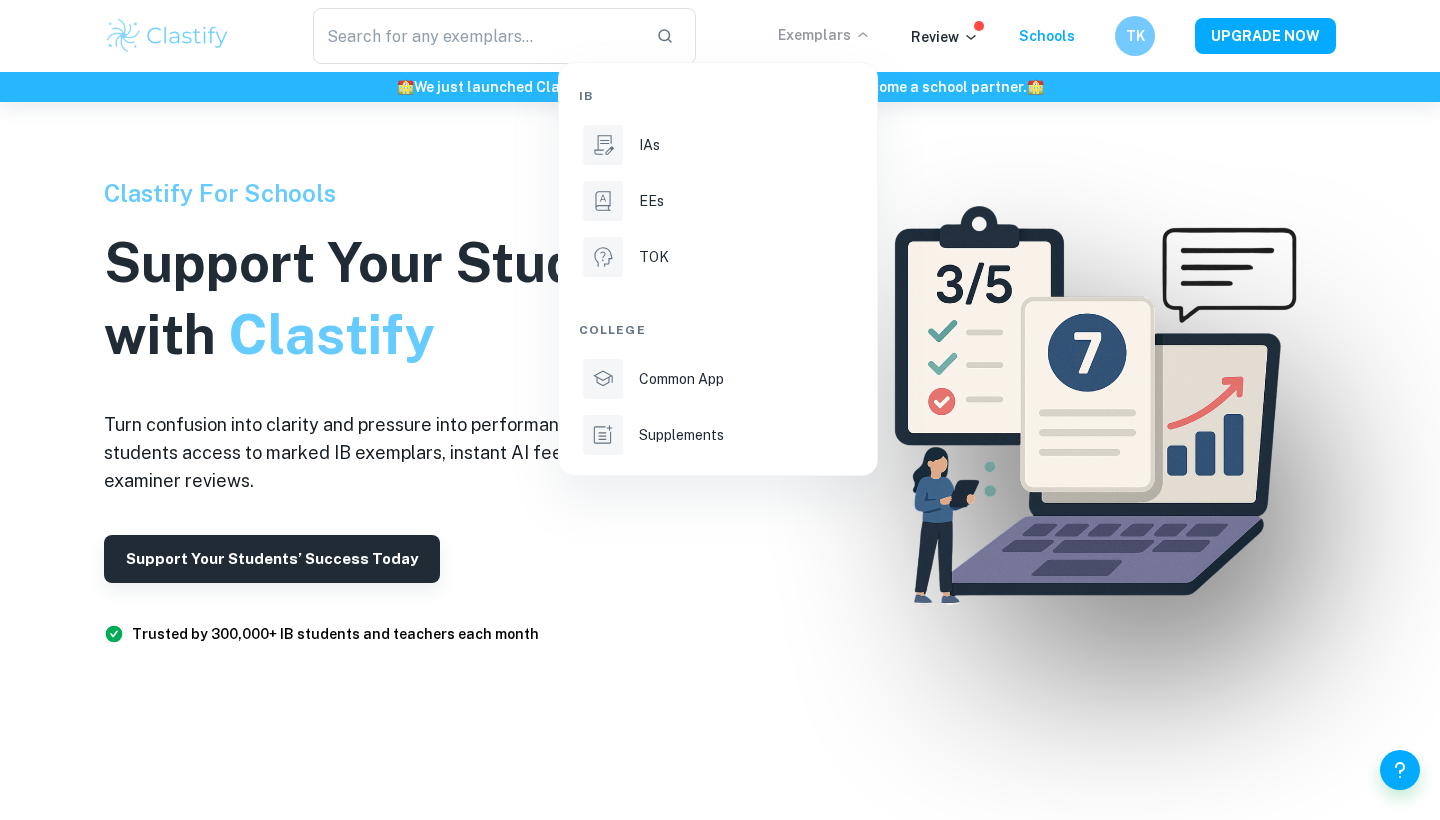 click at bounding box center [720, 410] 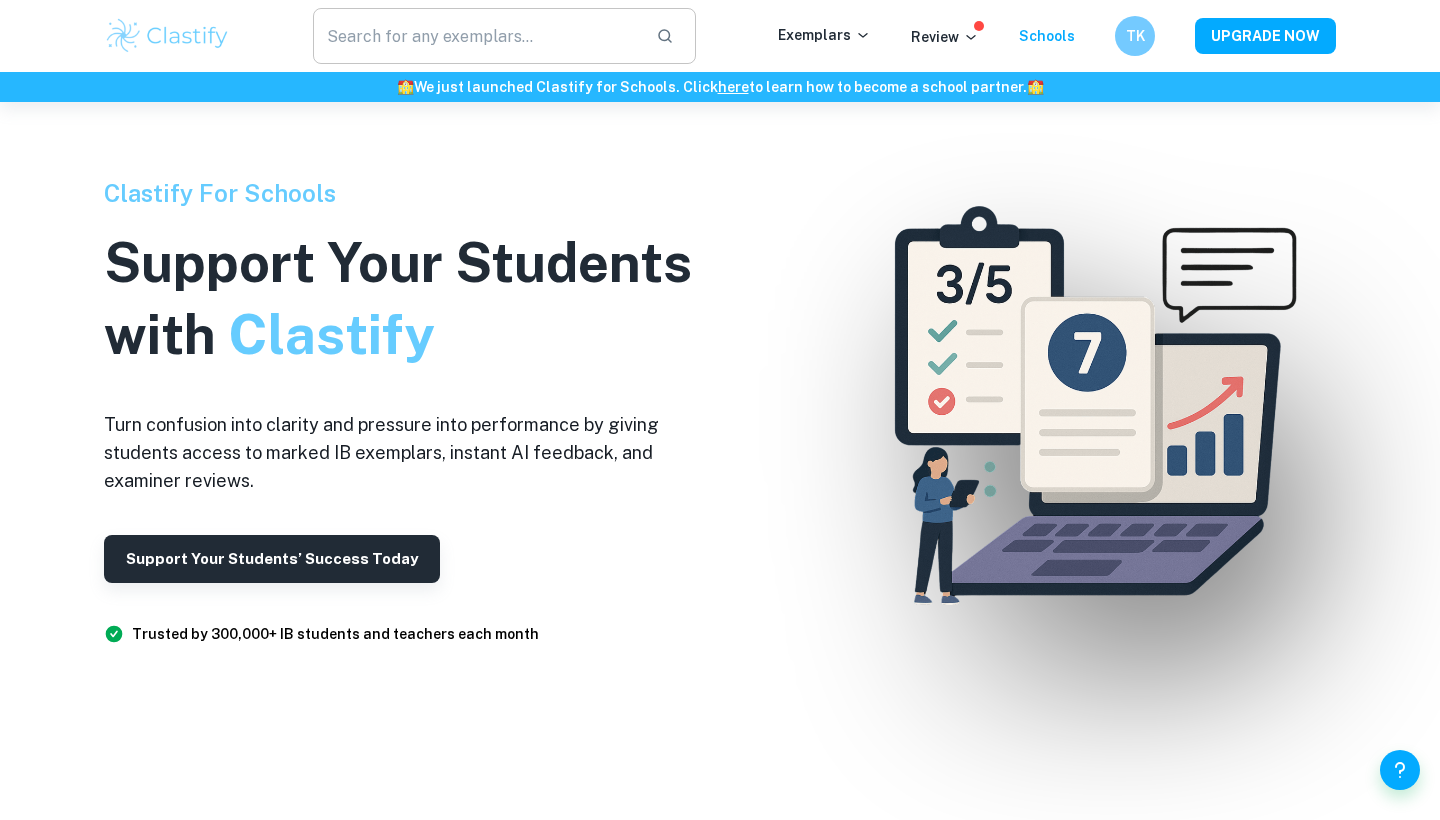 click at bounding box center (476, 36) 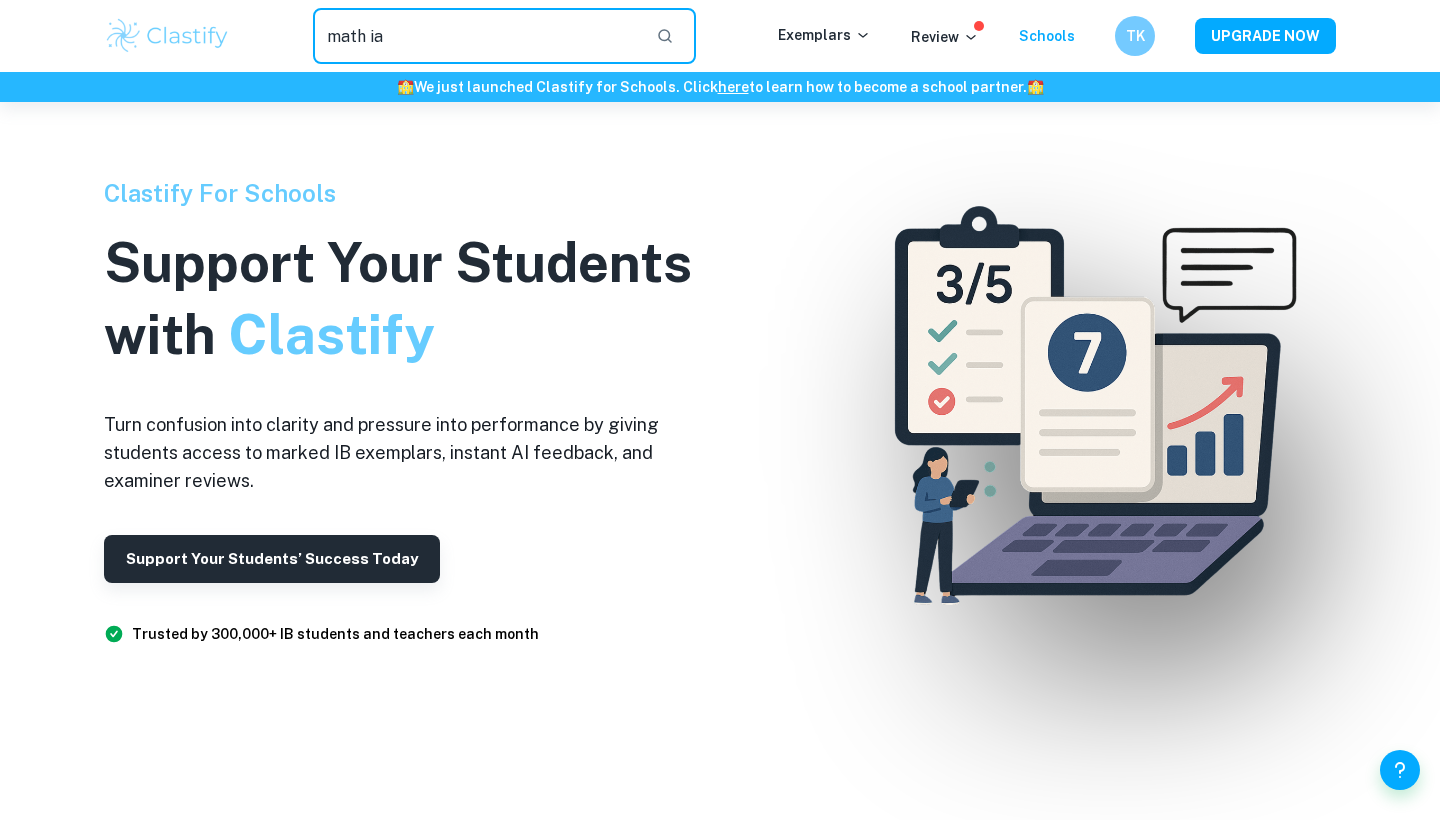 type on "math ia" 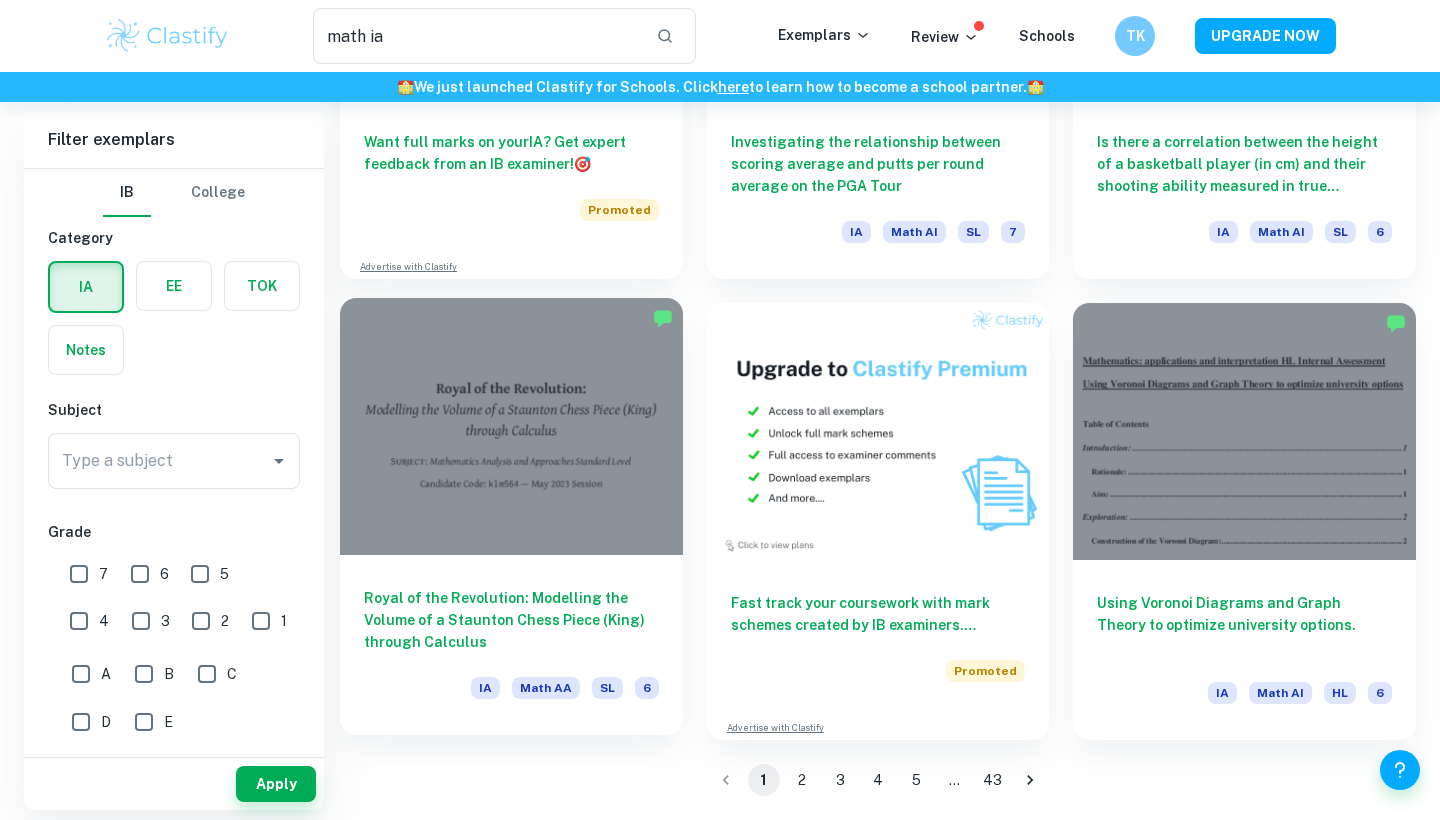 scroll, scrollTop: 3142, scrollLeft: 0, axis: vertical 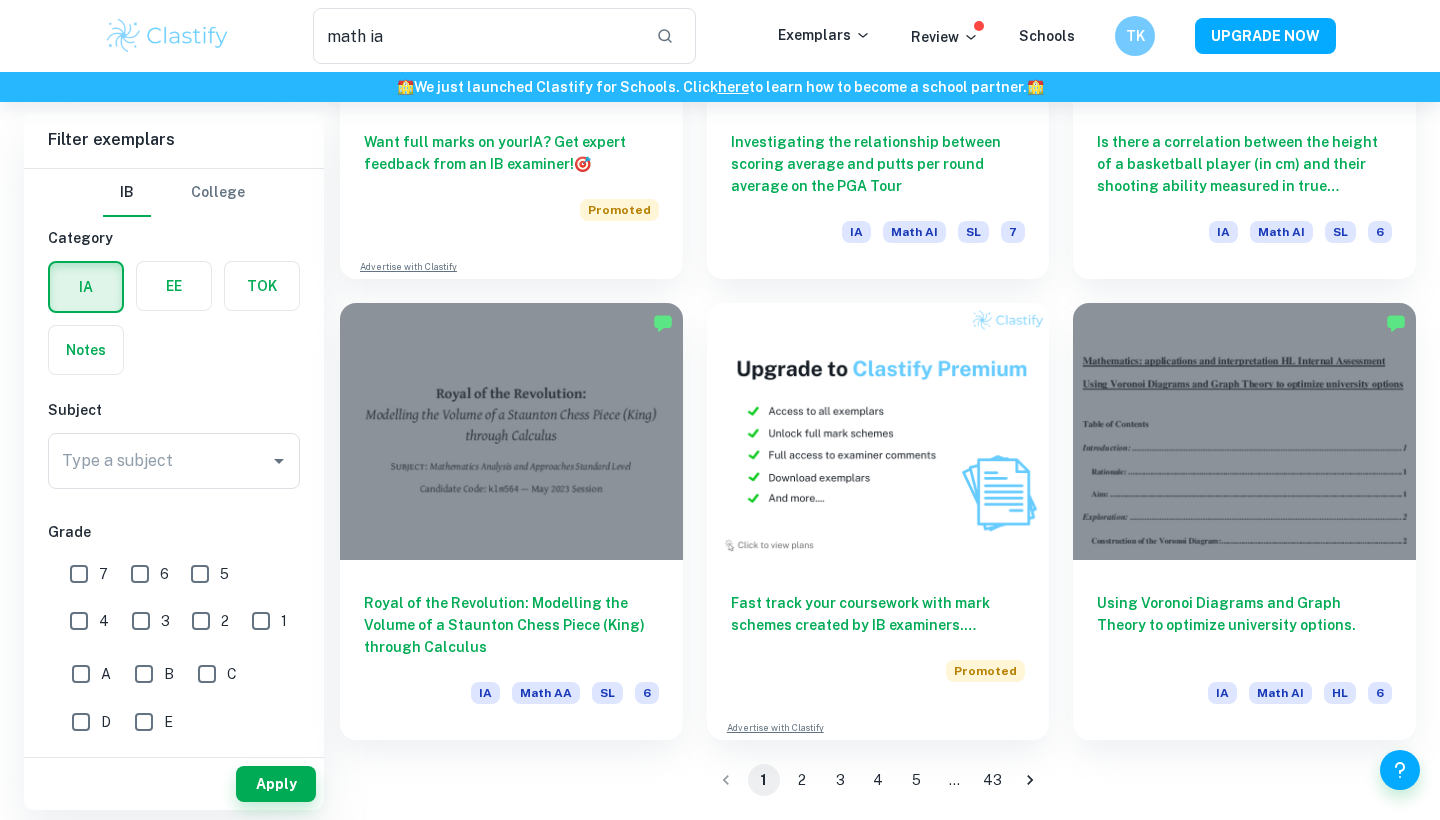 click on "2" at bounding box center [802, 780] 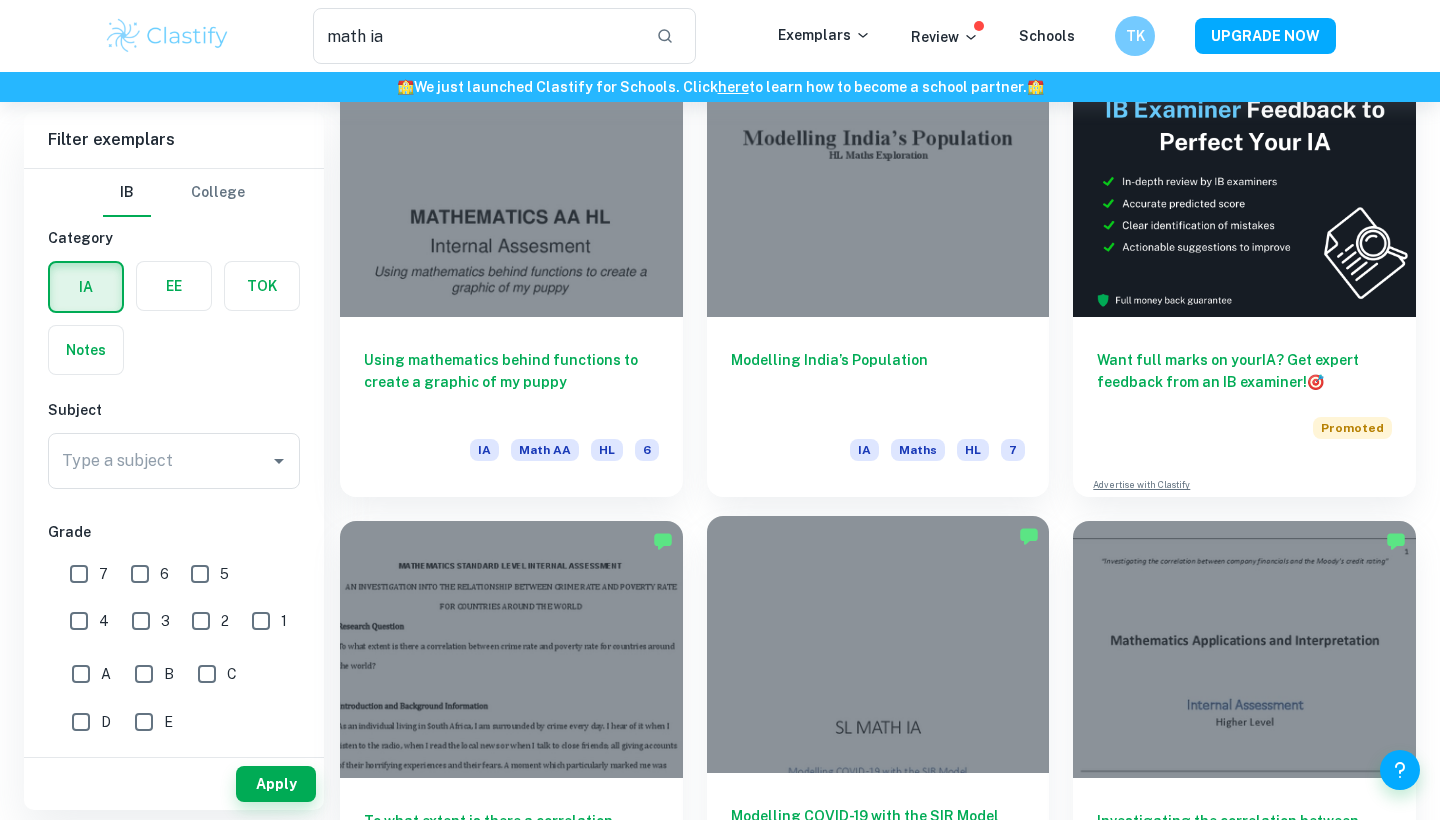 scroll, scrollTop: 126, scrollLeft: 0, axis: vertical 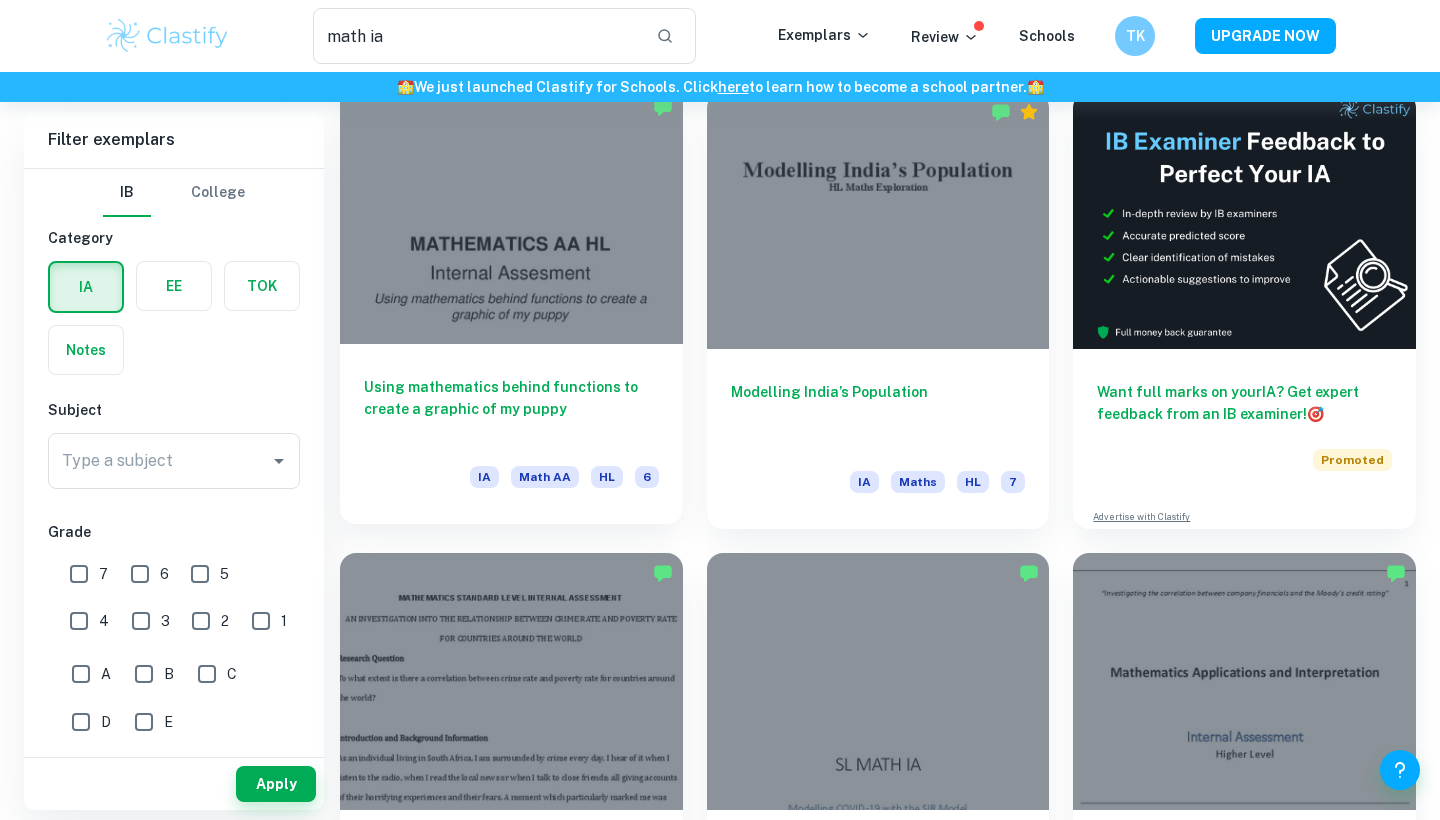 click on "Using mathematics behind functions to create a  graphic of my puppy IA Math AA HL 6" at bounding box center [511, 434] 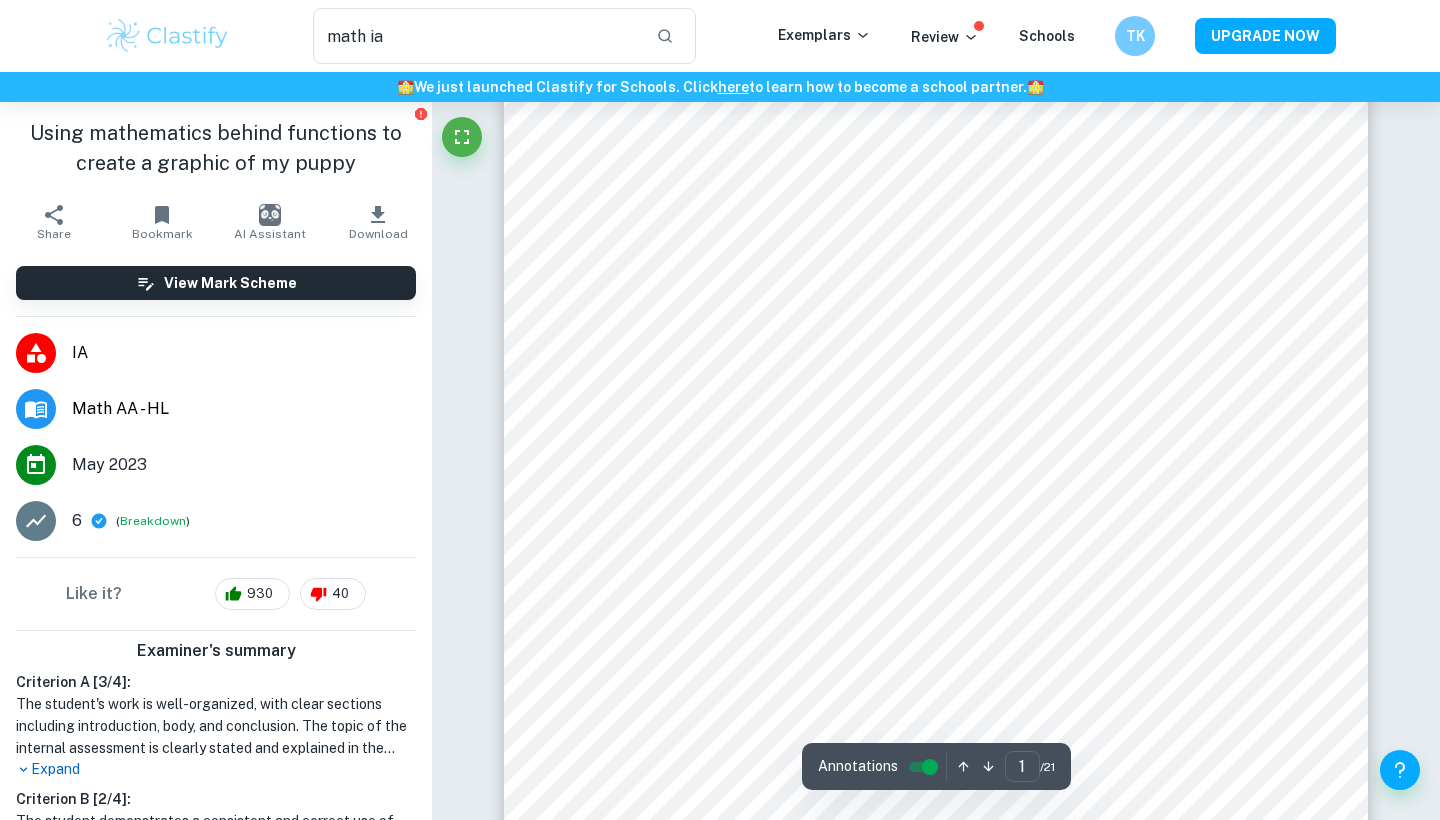 scroll, scrollTop: 416, scrollLeft: 0, axis: vertical 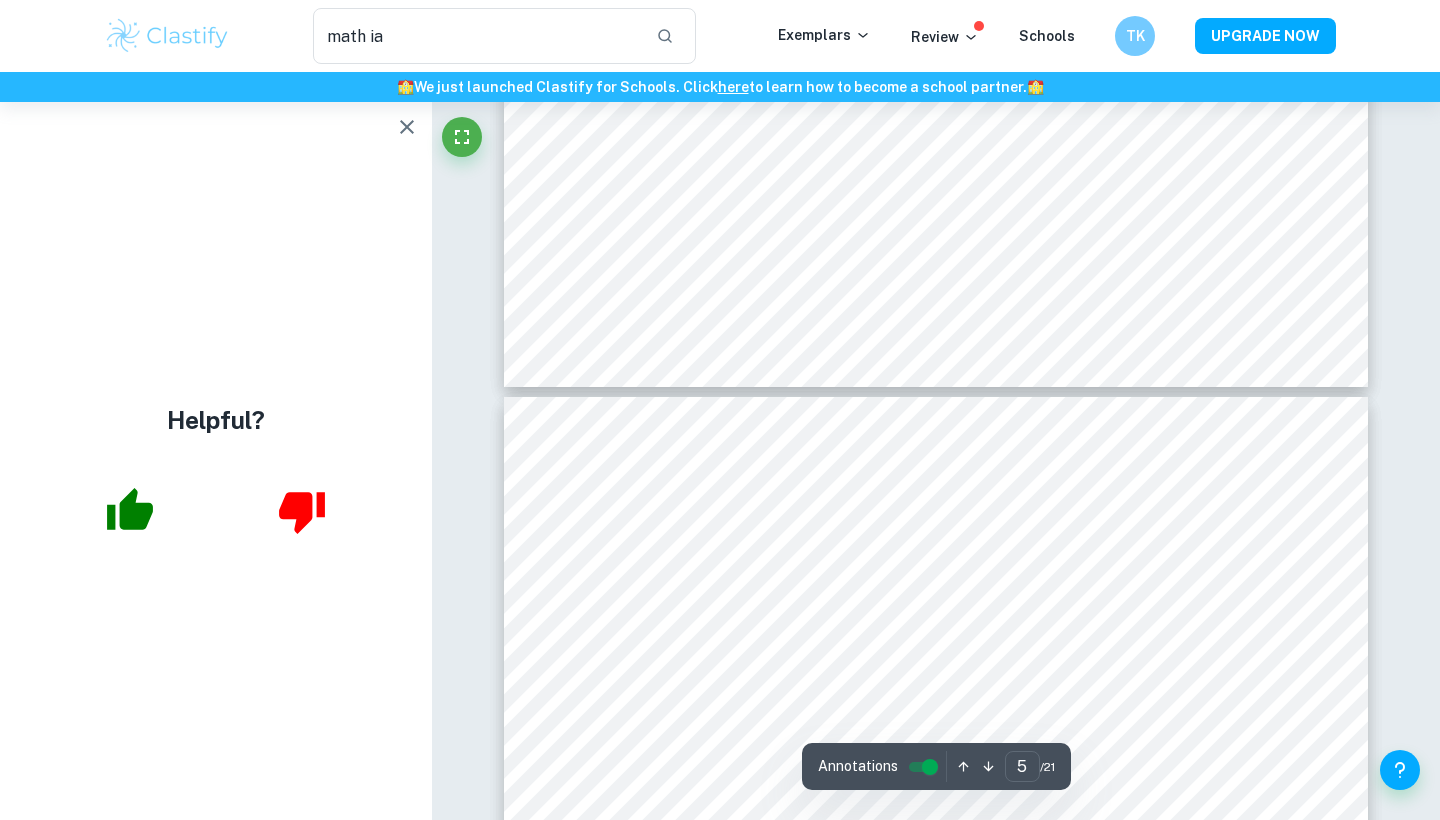 type on "6" 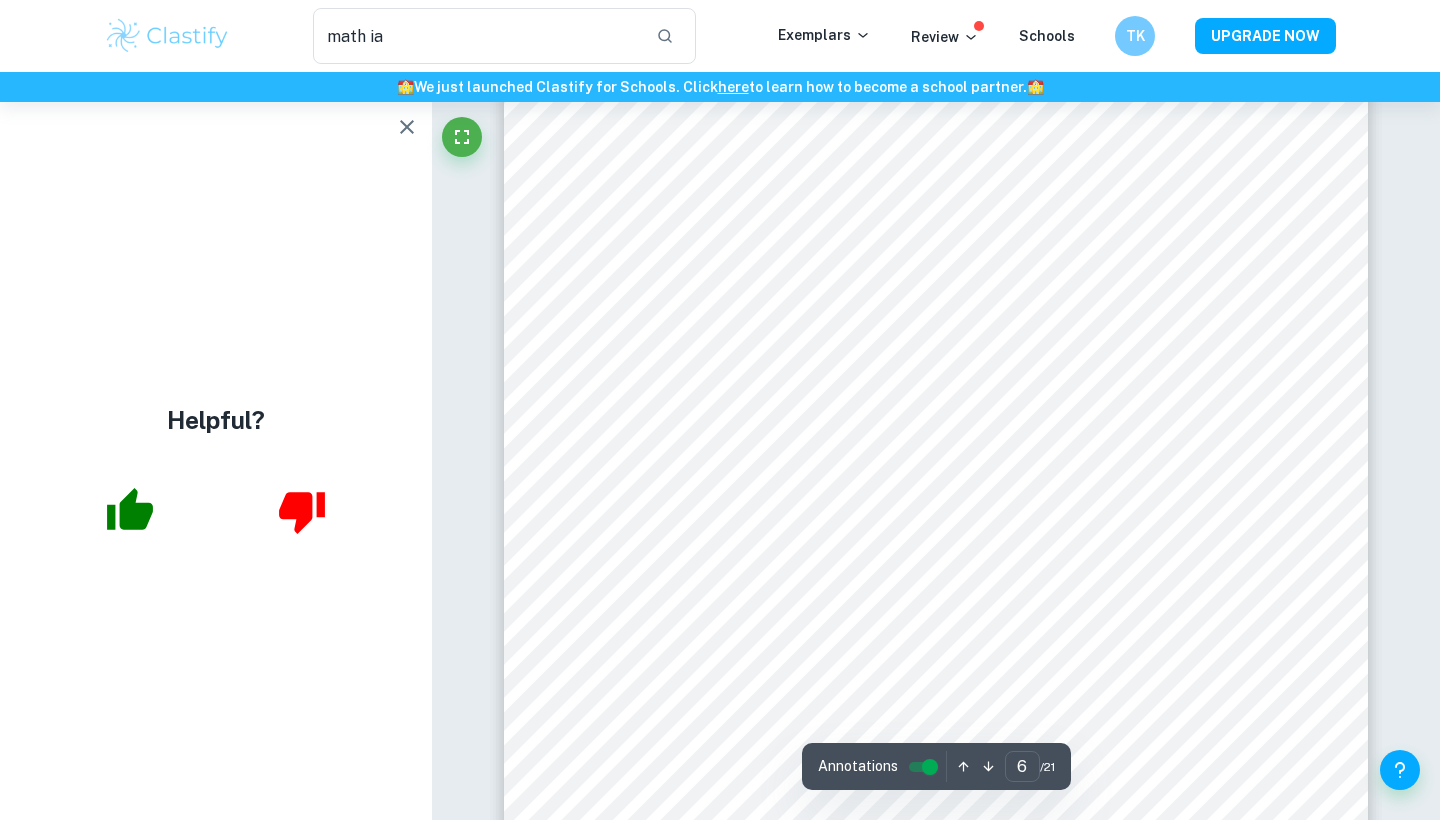 scroll, scrollTop: 6870, scrollLeft: 0, axis: vertical 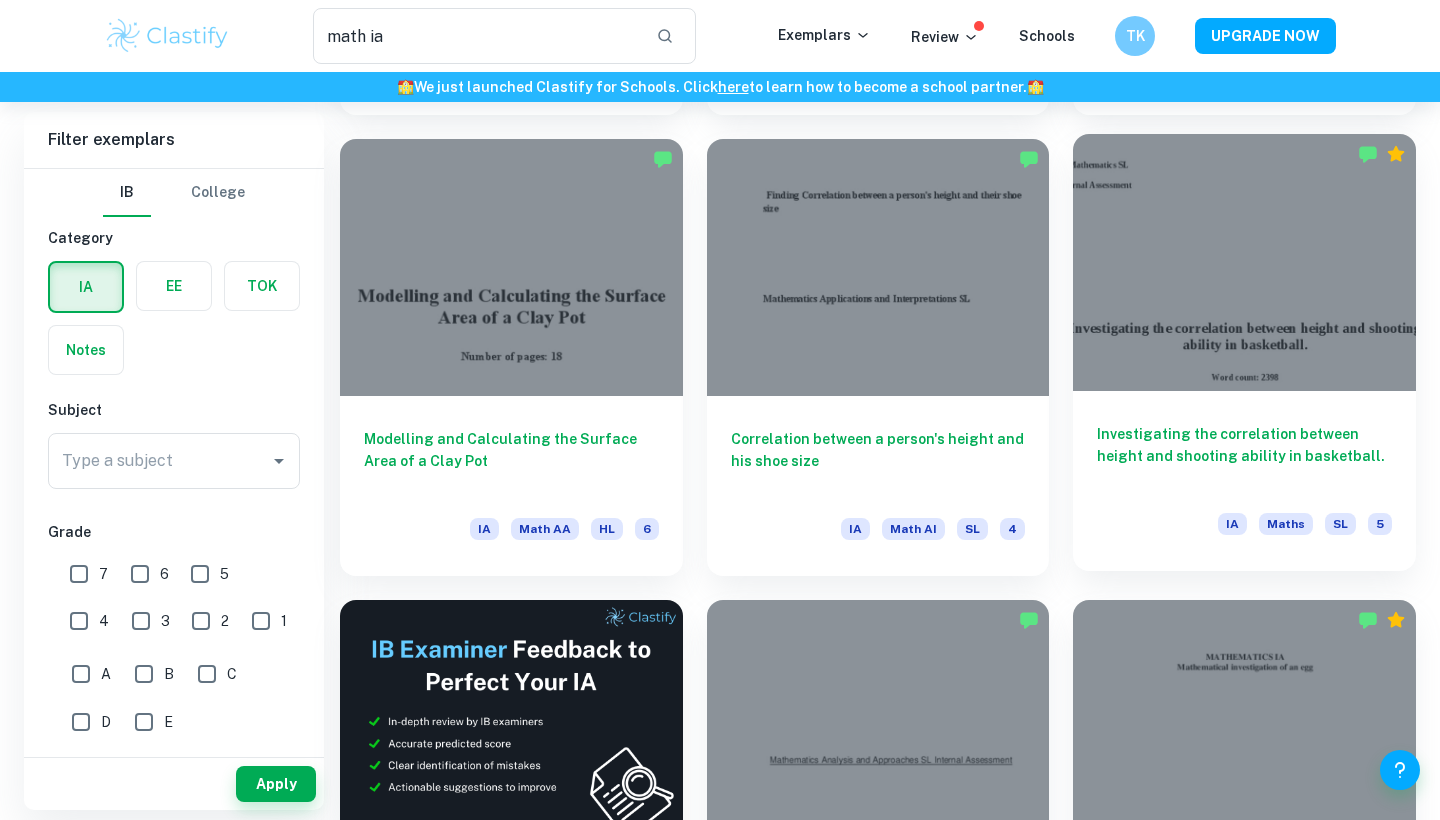 click on "Investigating the correlation between height and shooting ability in basketball. IA Maths SL 5" at bounding box center [1244, 481] 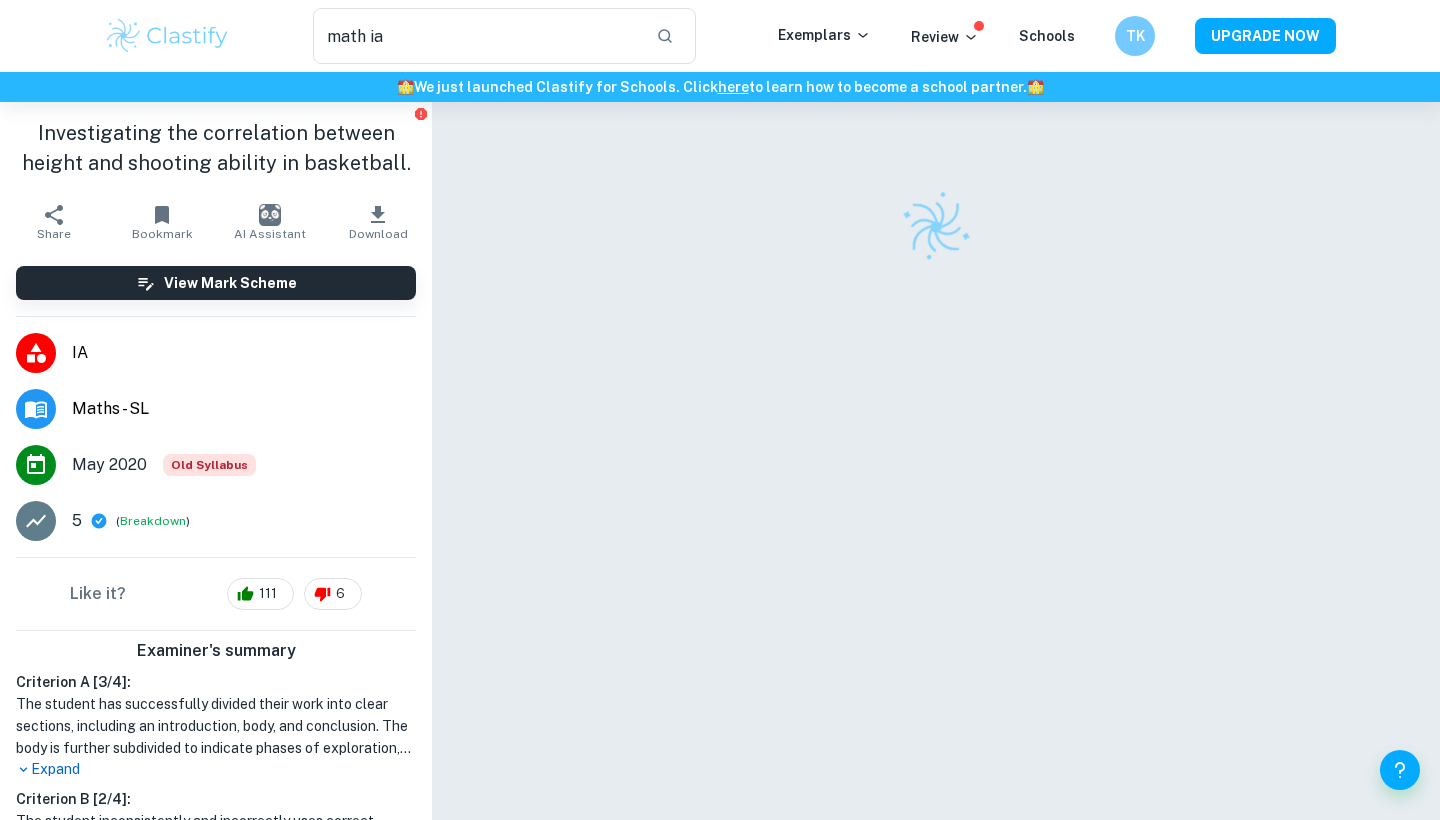 scroll, scrollTop: 15, scrollLeft: 0, axis: vertical 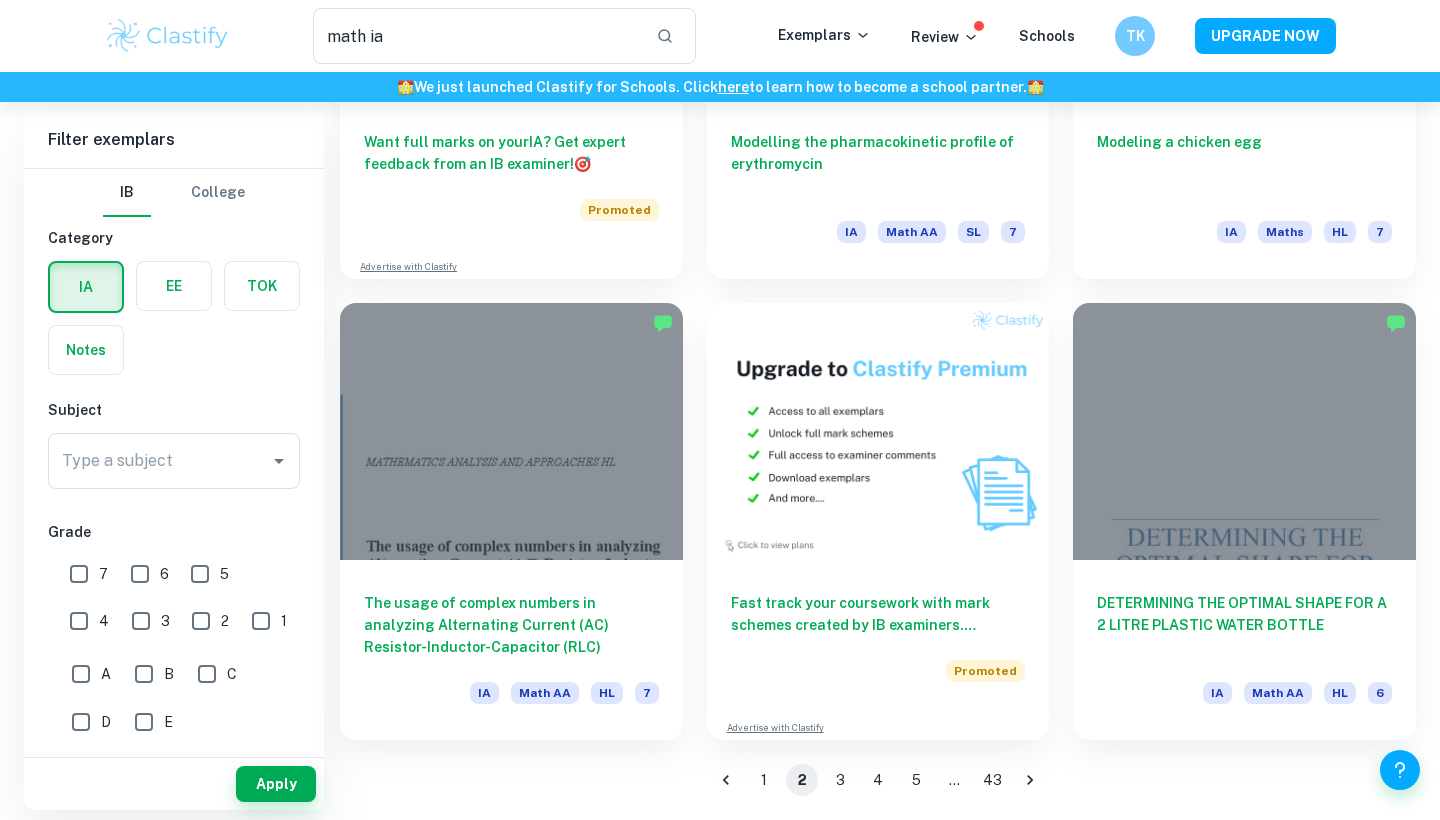 click on "3" at bounding box center (840, 780) 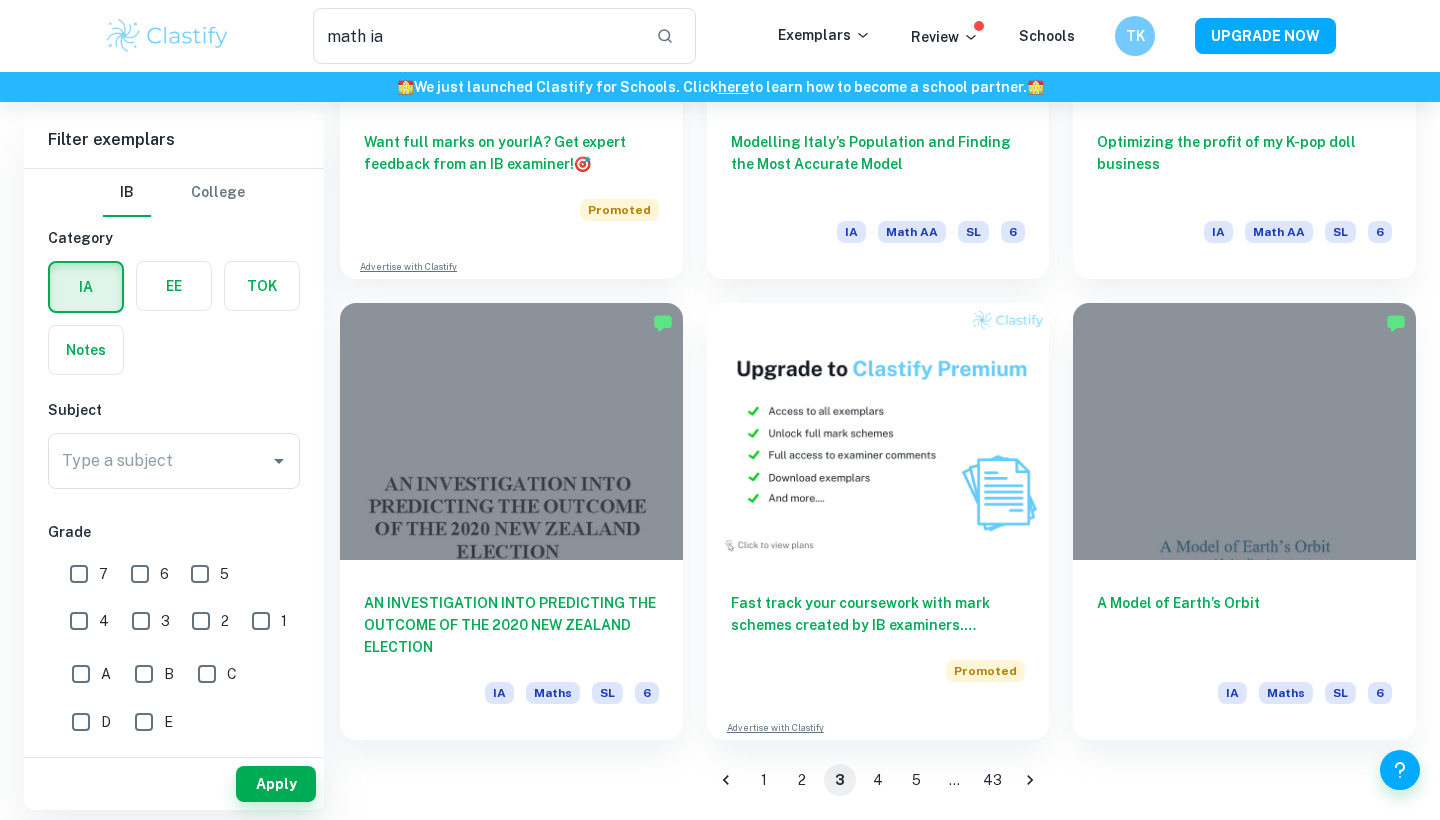 scroll, scrollTop: 3142, scrollLeft: 0, axis: vertical 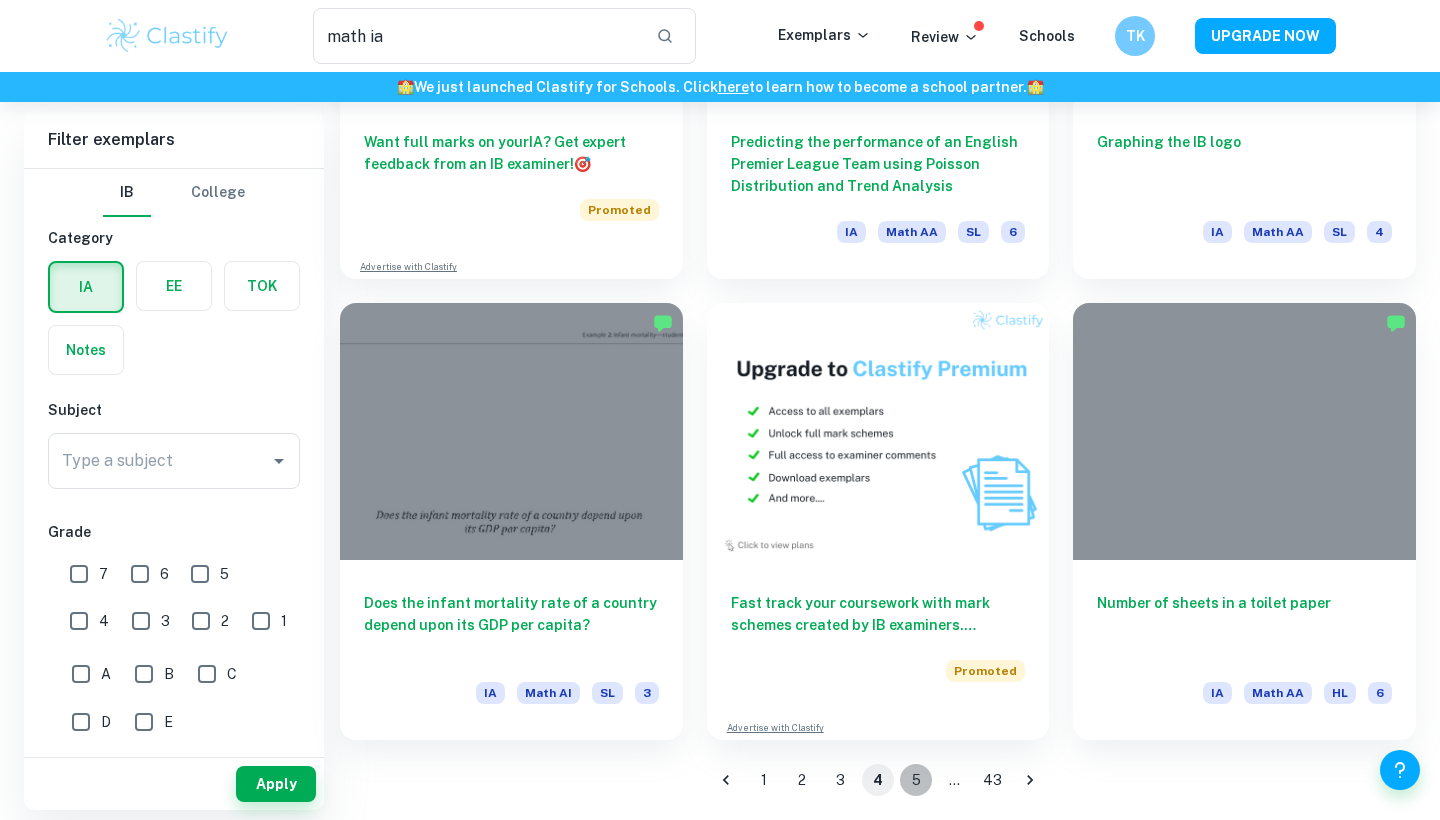 click on "5" at bounding box center [916, 780] 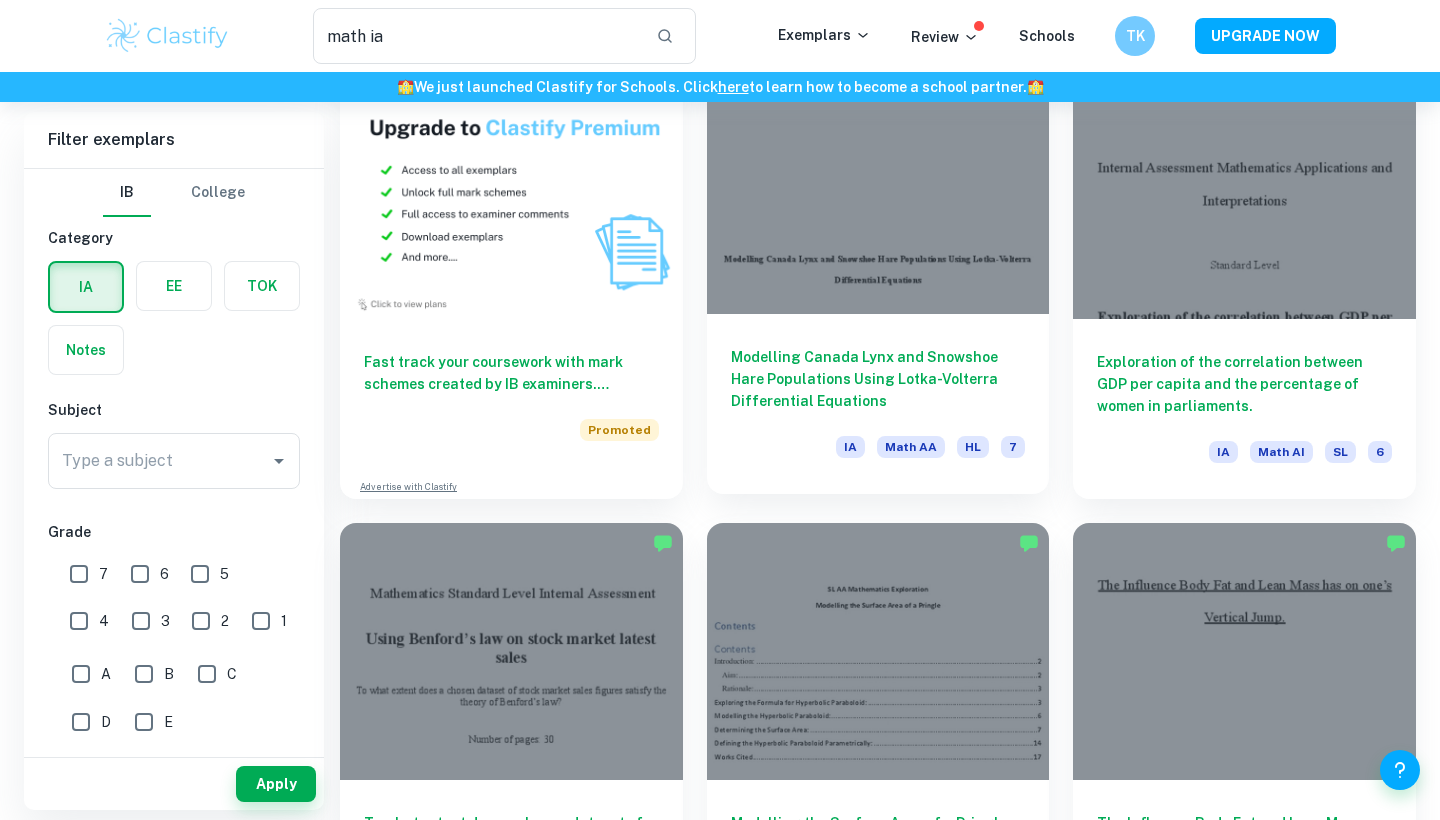 scroll, scrollTop: 1128, scrollLeft: 0, axis: vertical 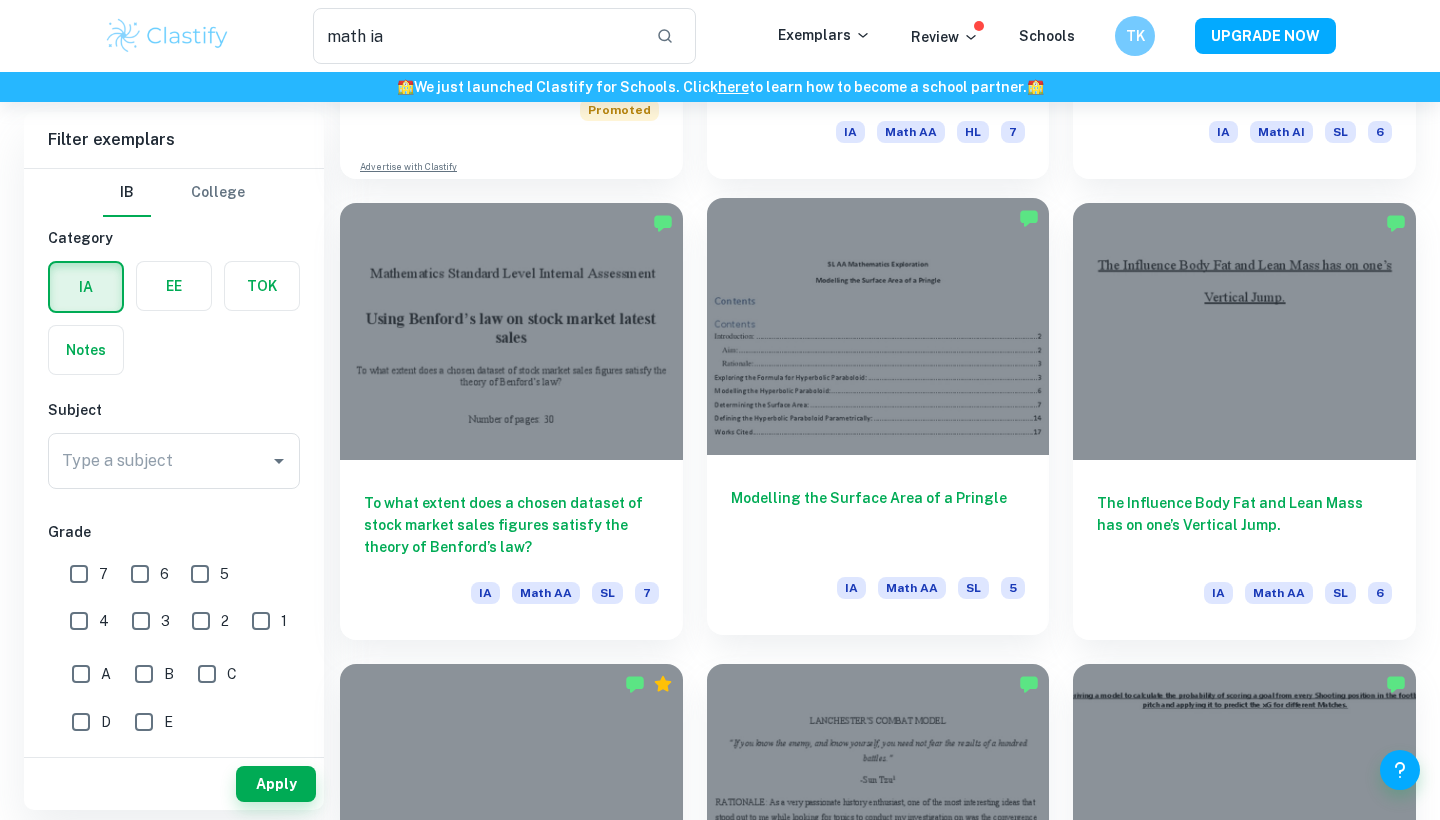 click on "Modelling the Surface Area of a Pringle IA Math AA SL 5" at bounding box center (878, 545) 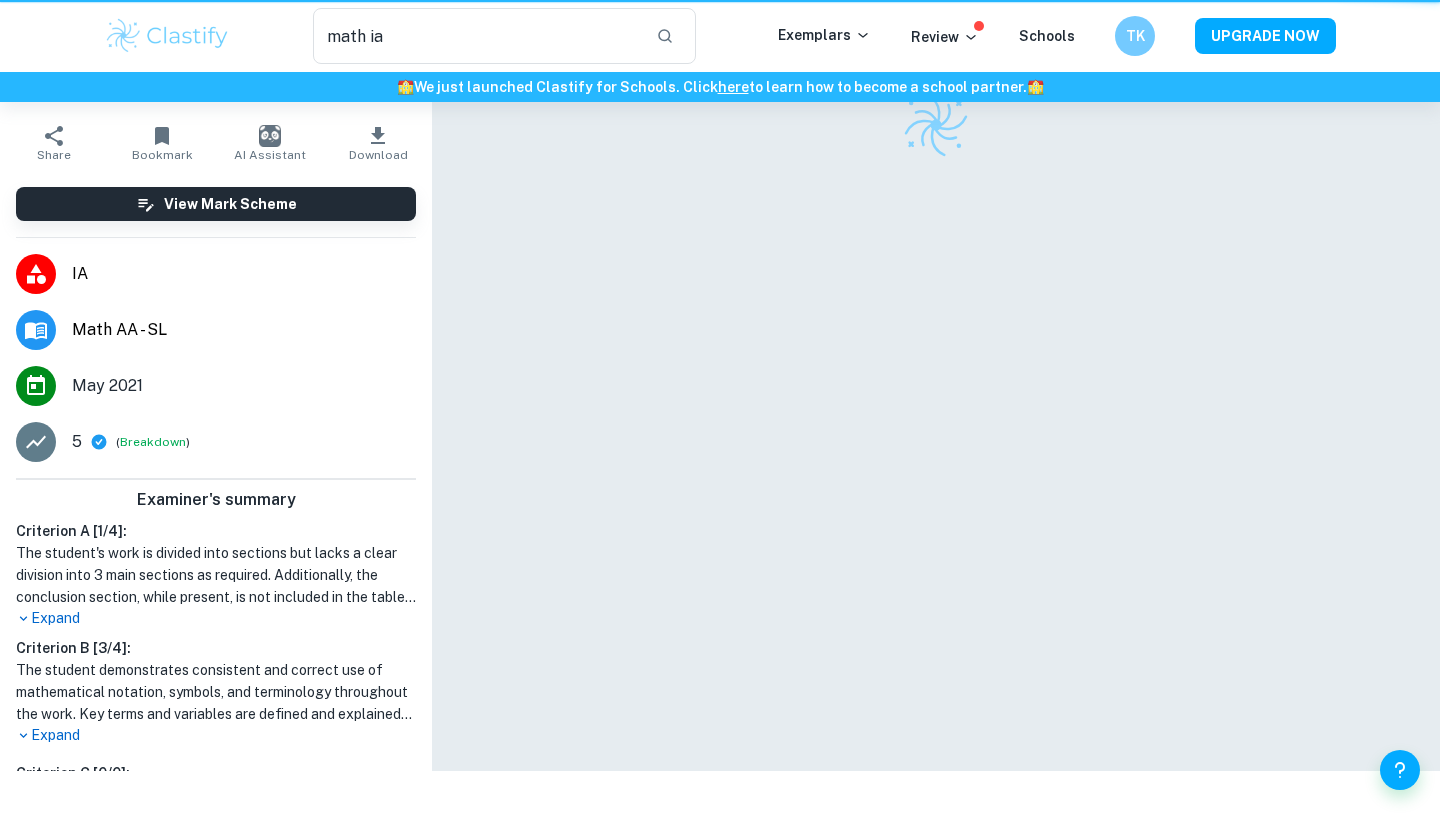 scroll, scrollTop: 0, scrollLeft: 0, axis: both 